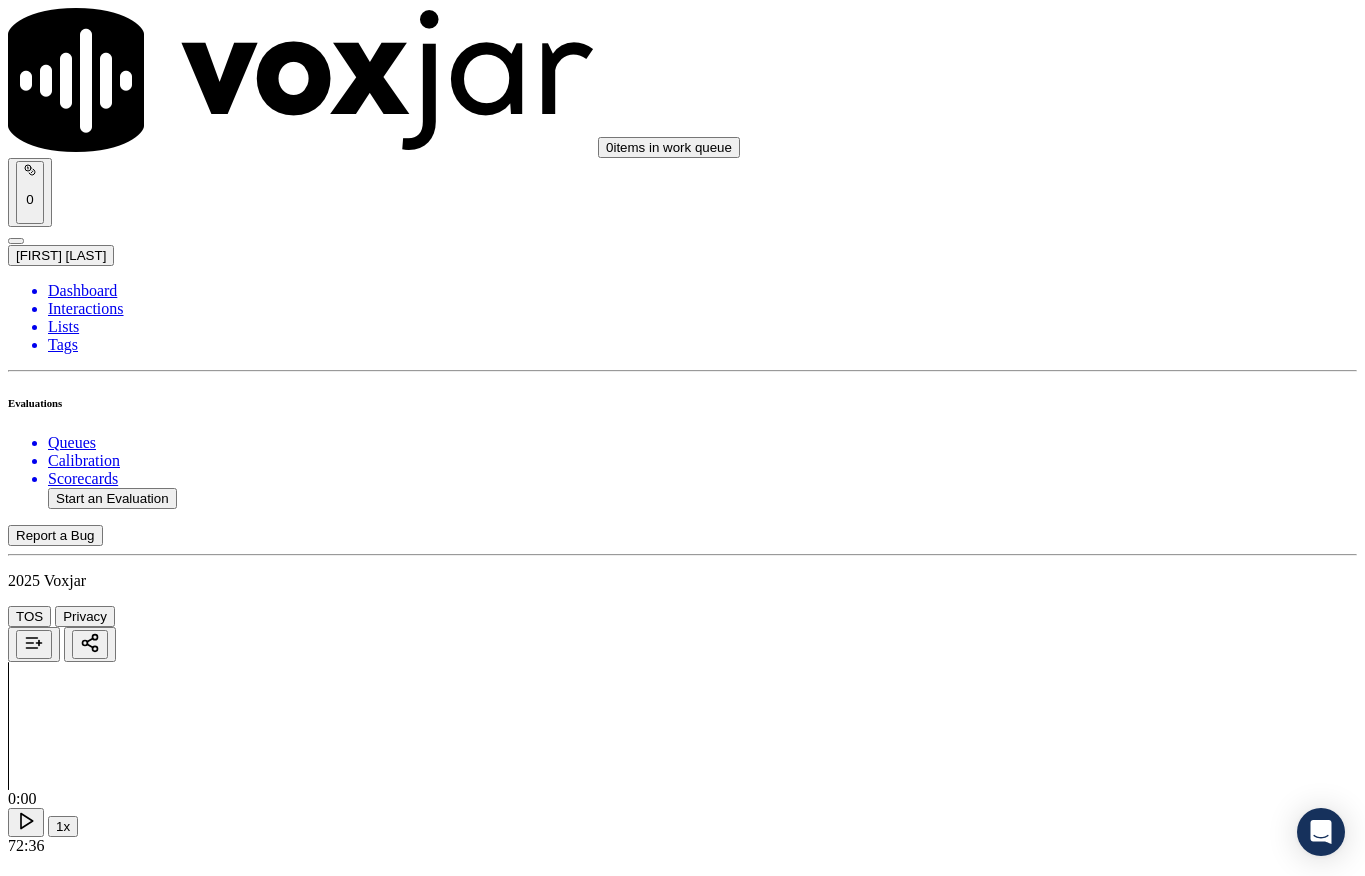 scroll, scrollTop: 0, scrollLeft: 0, axis: both 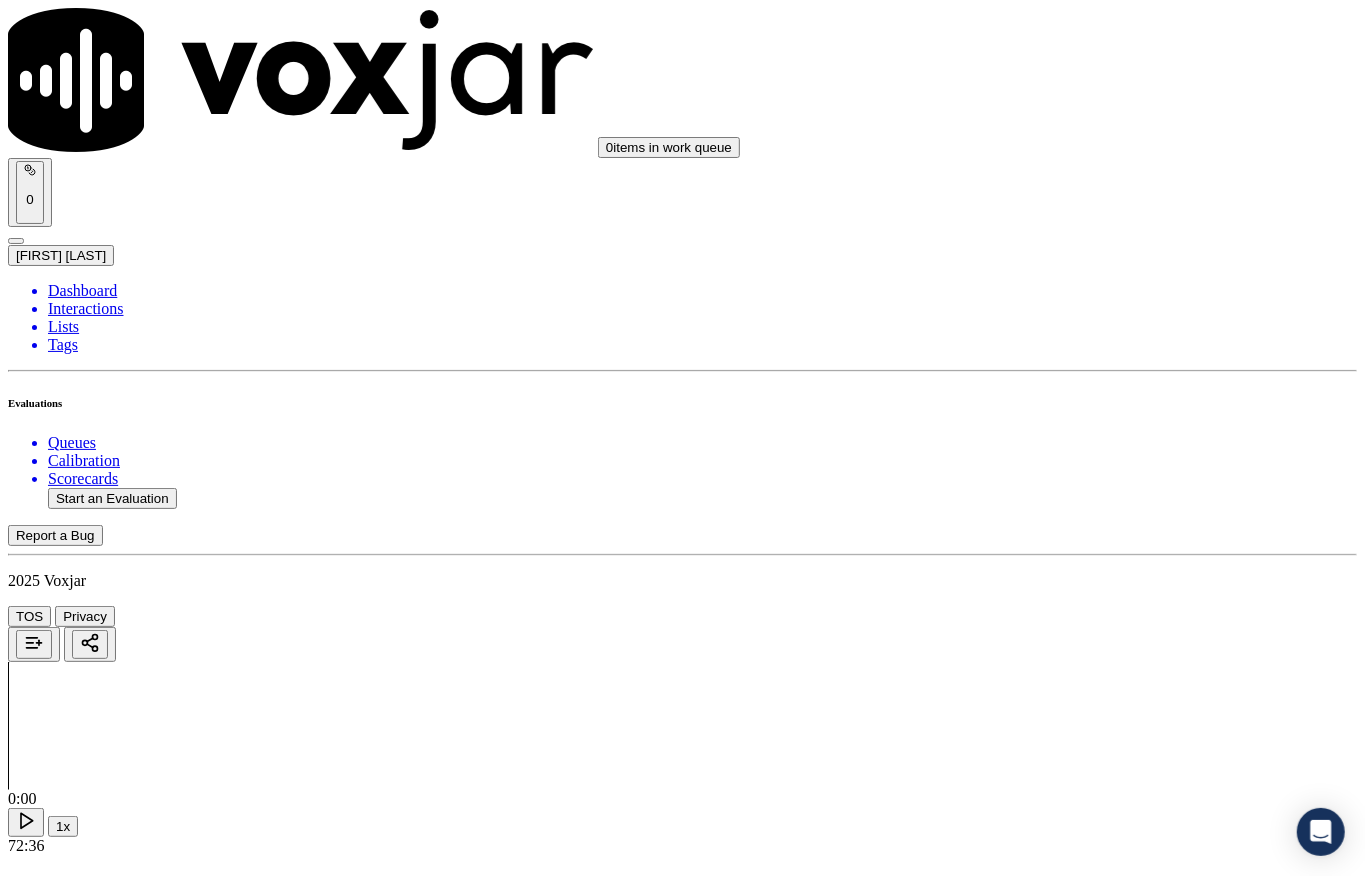 click on "Dashboard" at bounding box center (702, 291) 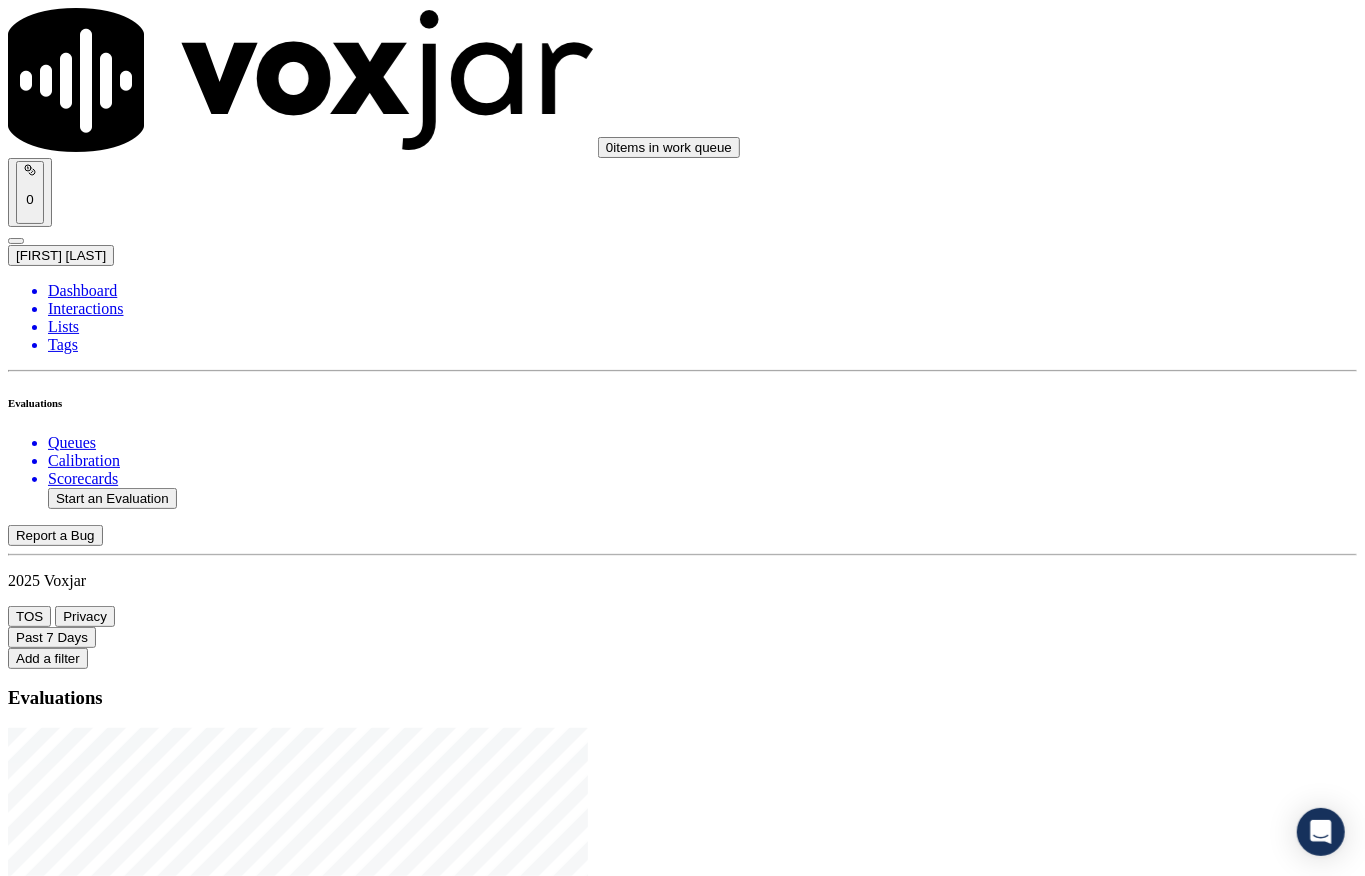 click on "Start an Evaluation" 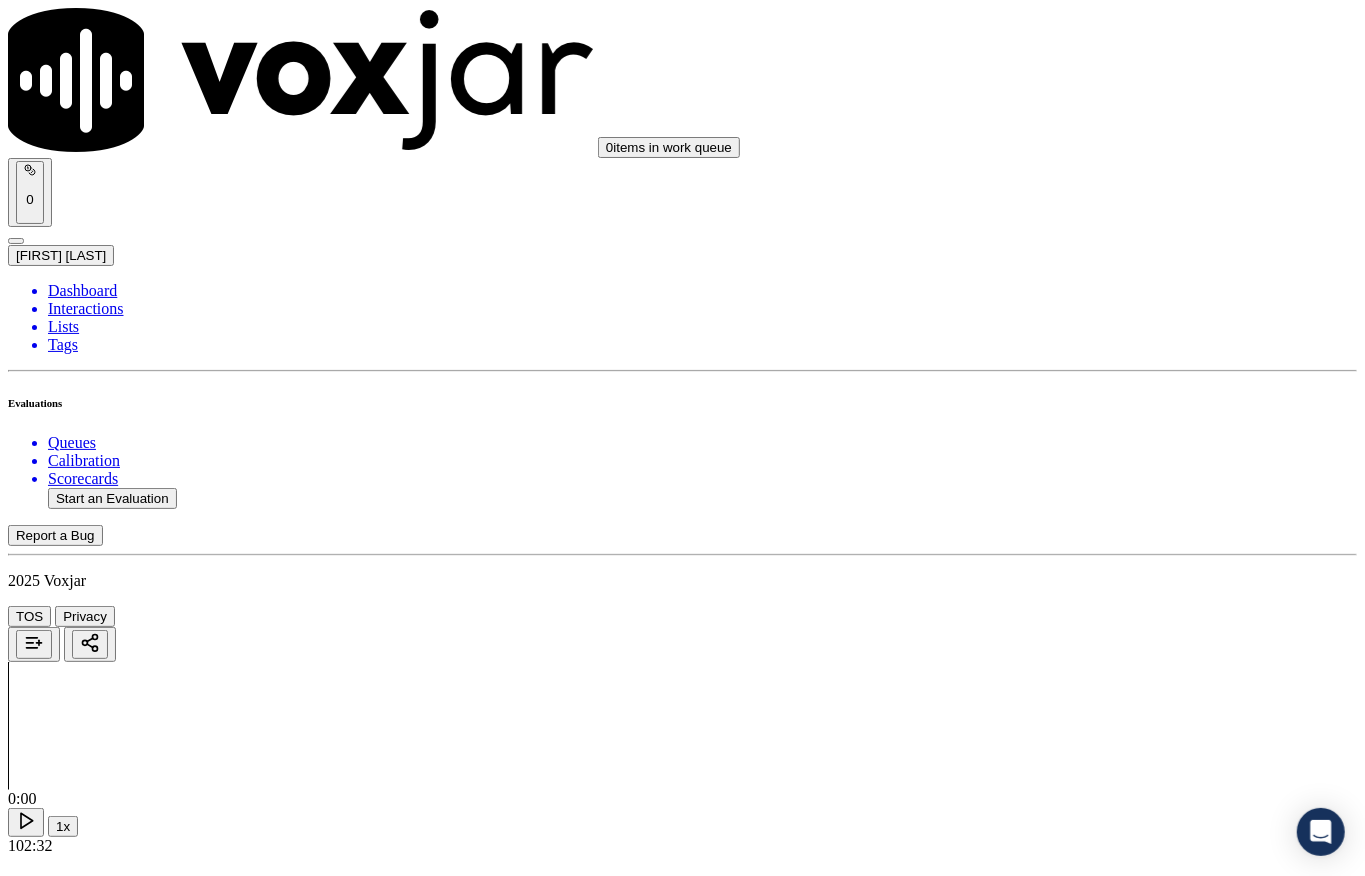 click 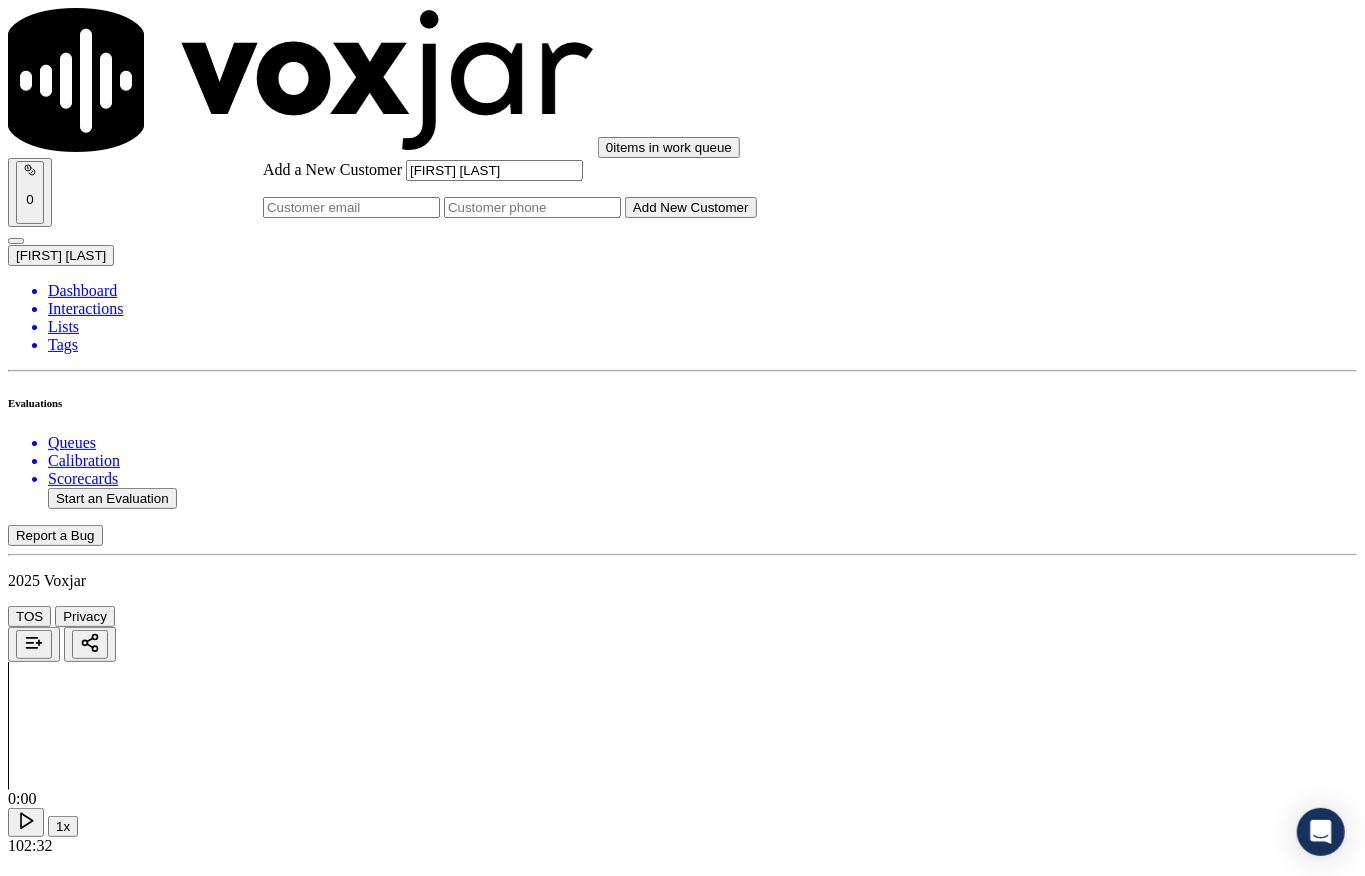 type on "[FIRST] [LAST]" 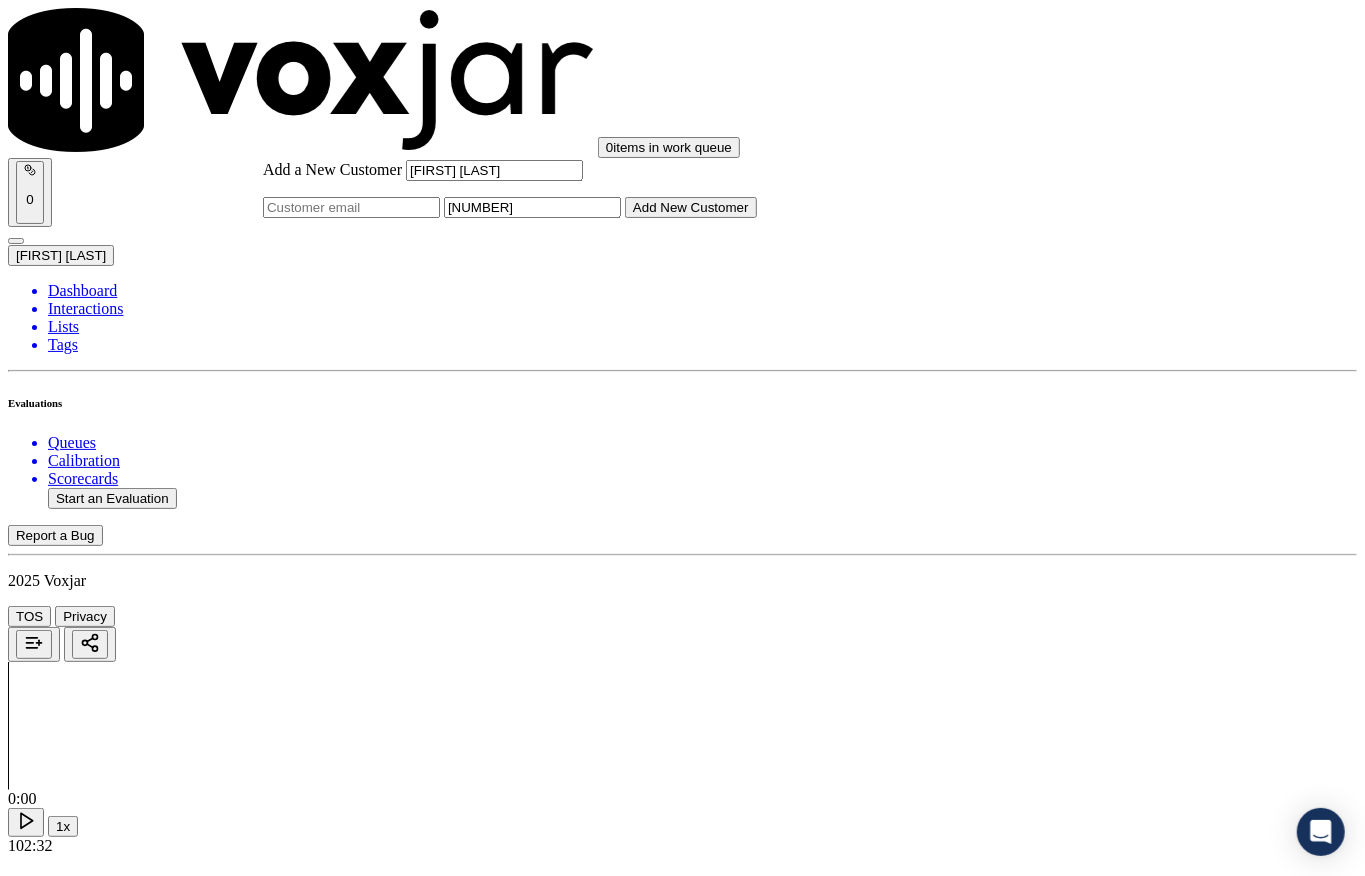 type on "[NUMBER]" 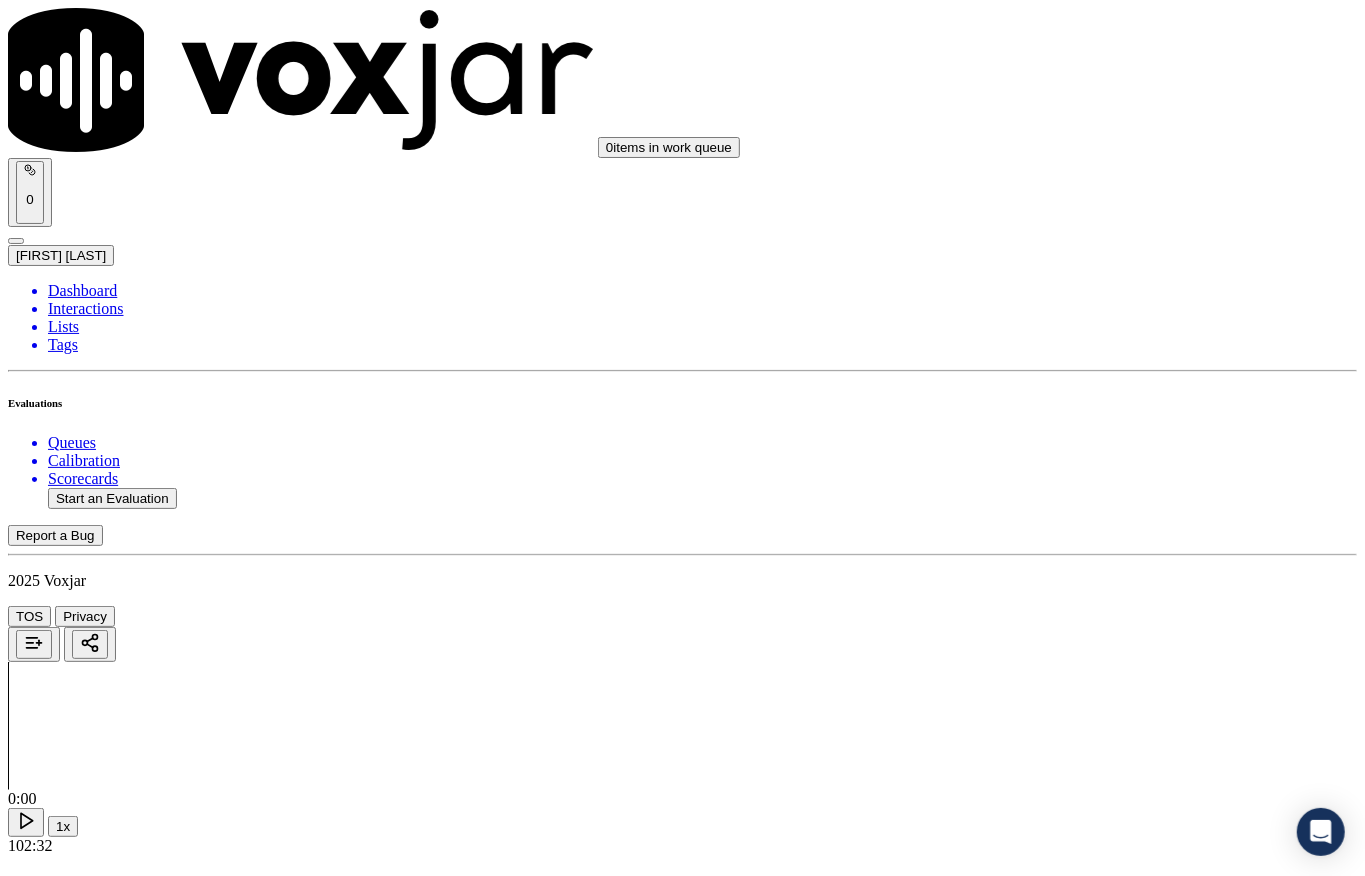 click on "[FIRST] [LAST]" at bounding box center (682, 2232) 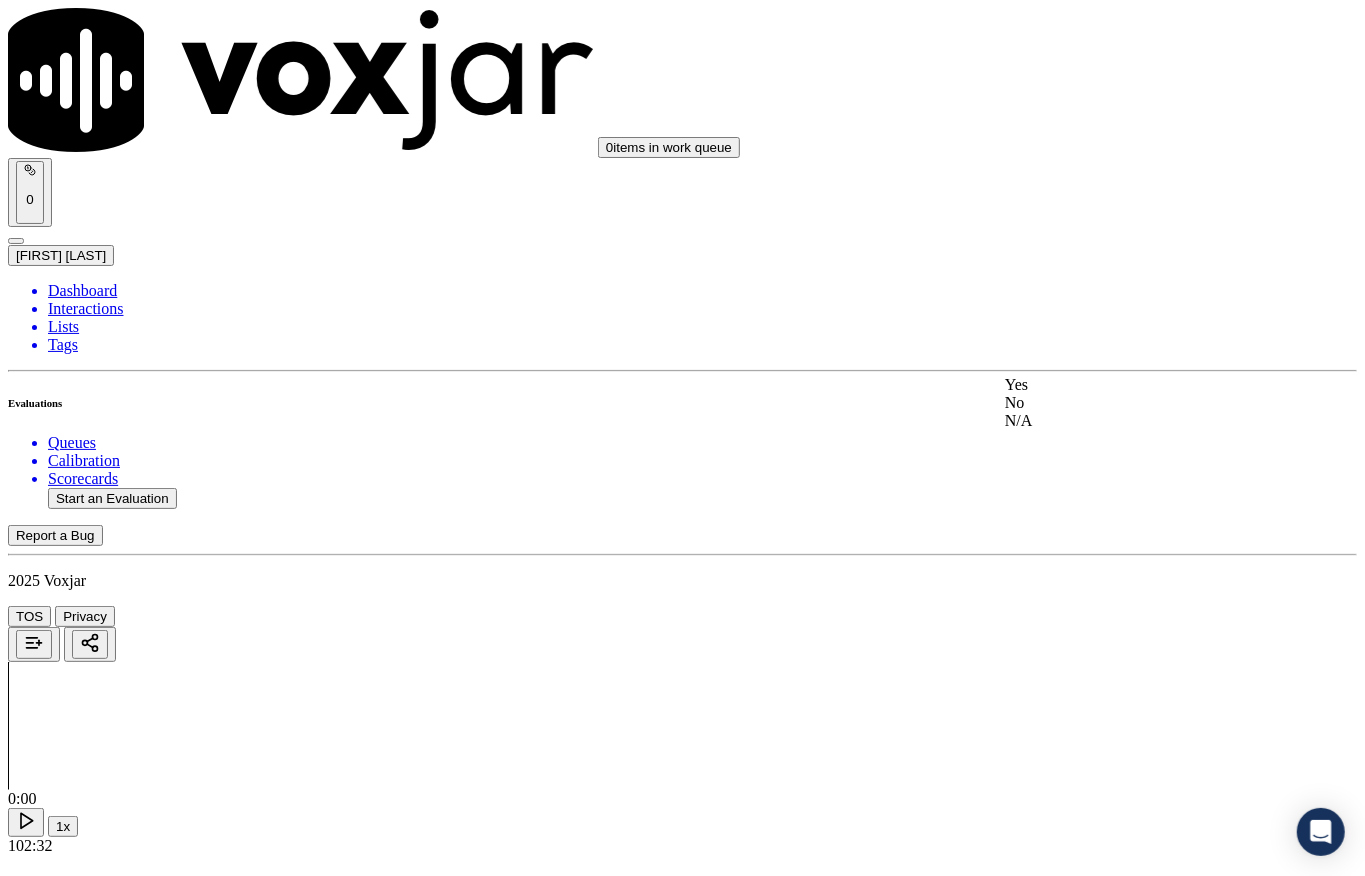 click on "Yes" at bounding box center (1126, 385) 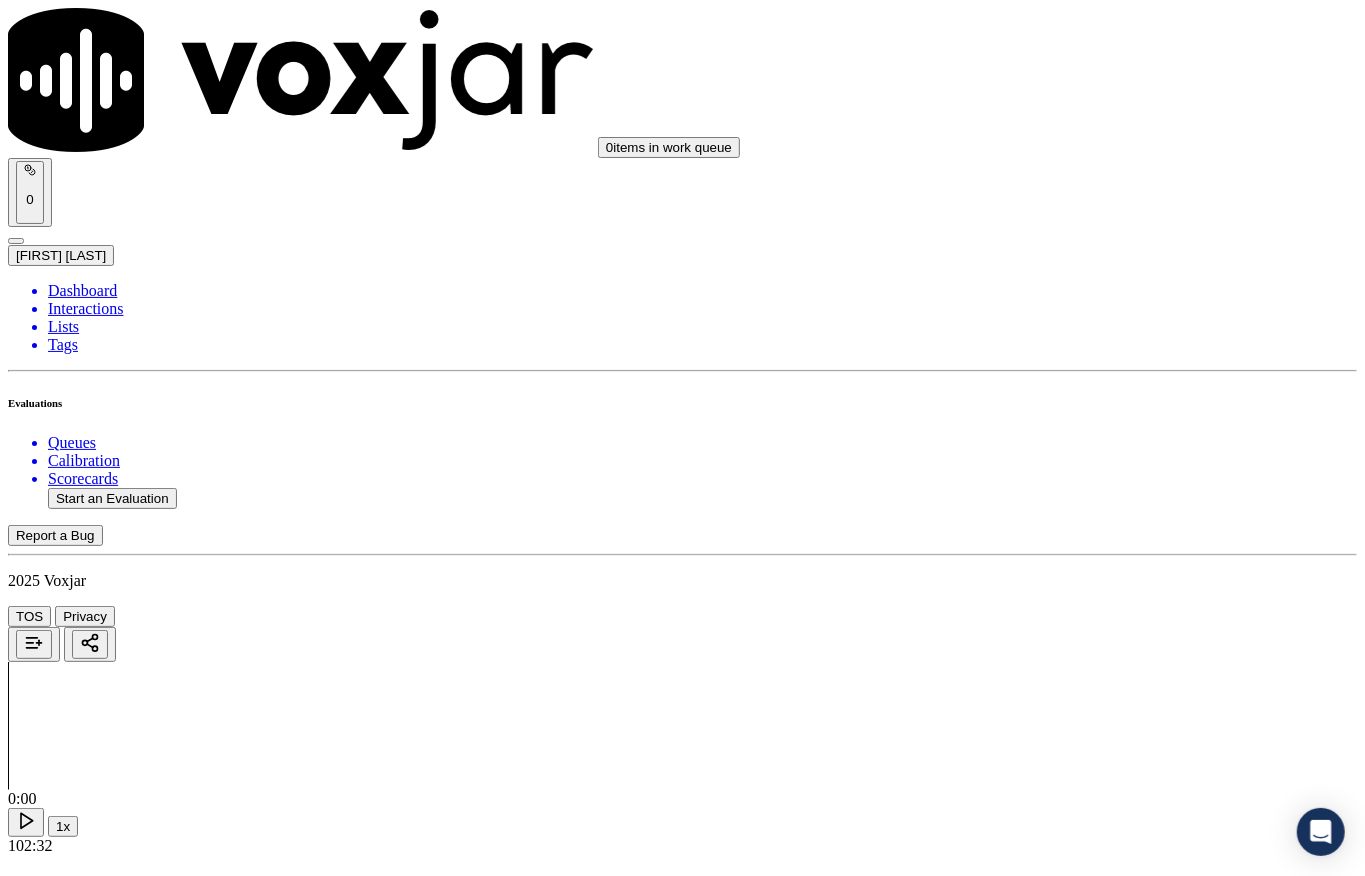 scroll, scrollTop: 133, scrollLeft: 0, axis: vertical 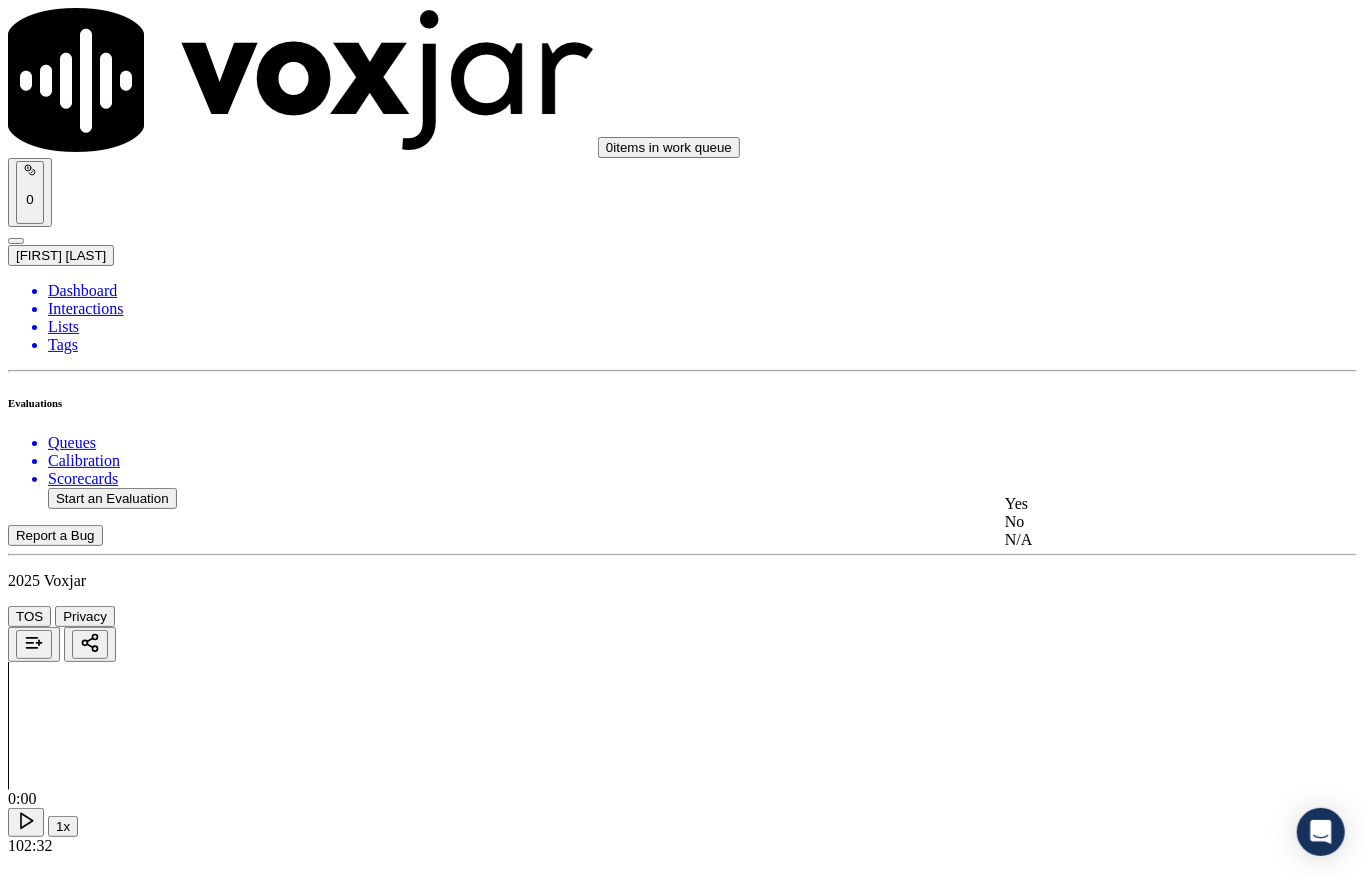 click on "Yes" at bounding box center [1126, 504] 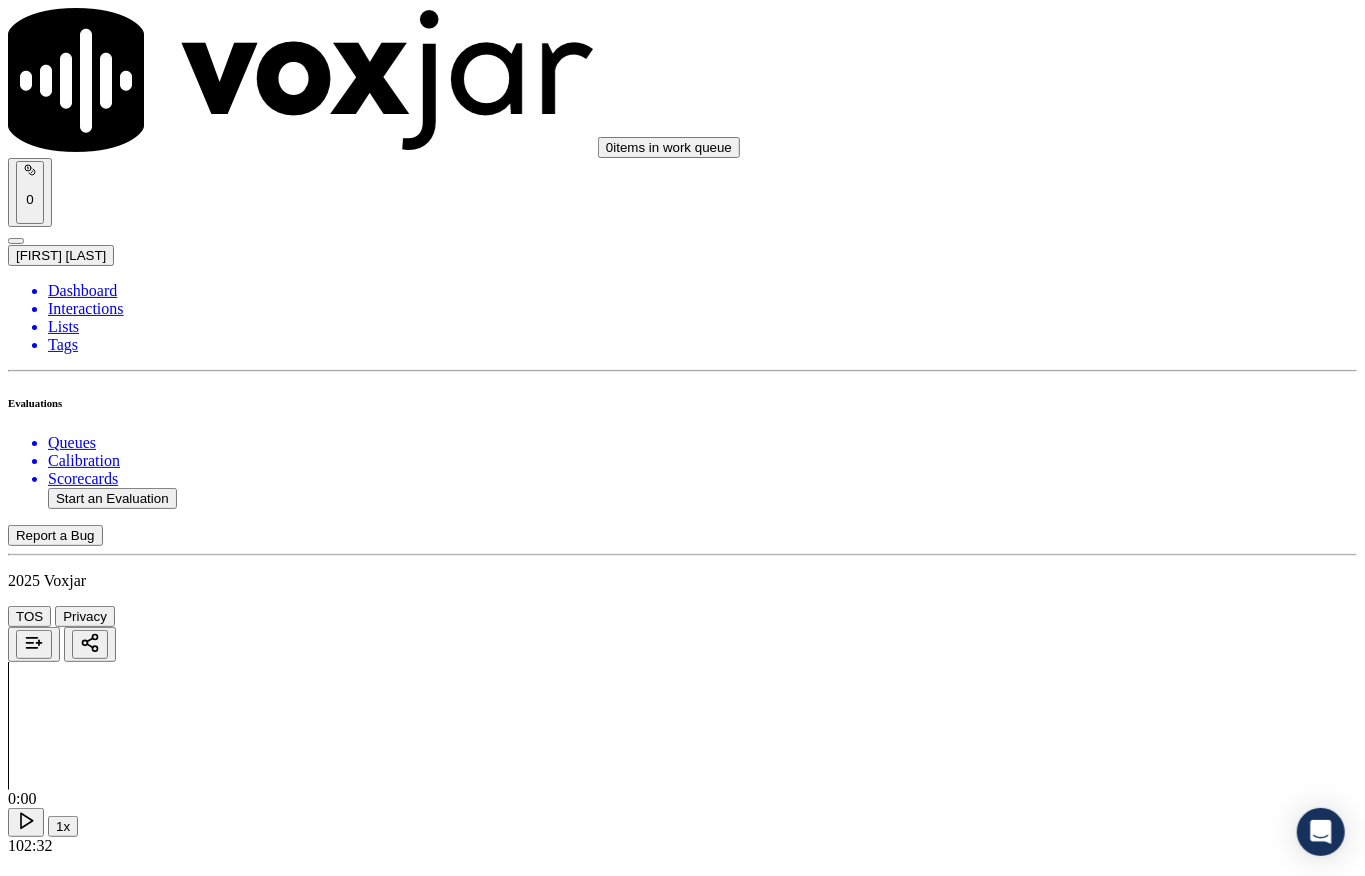 scroll, scrollTop: 400, scrollLeft: 0, axis: vertical 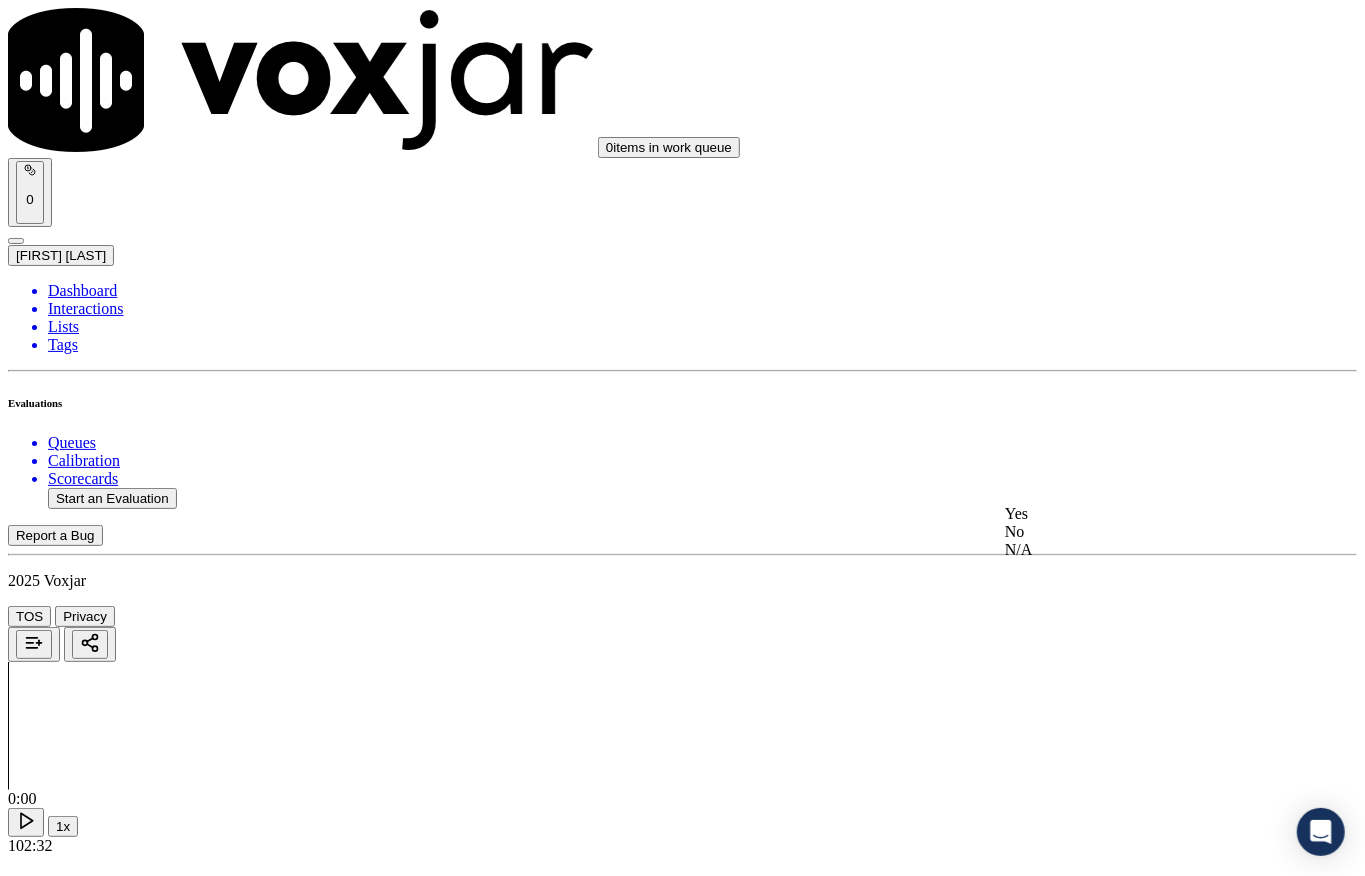 click on "Yes" at bounding box center (1126, 514) 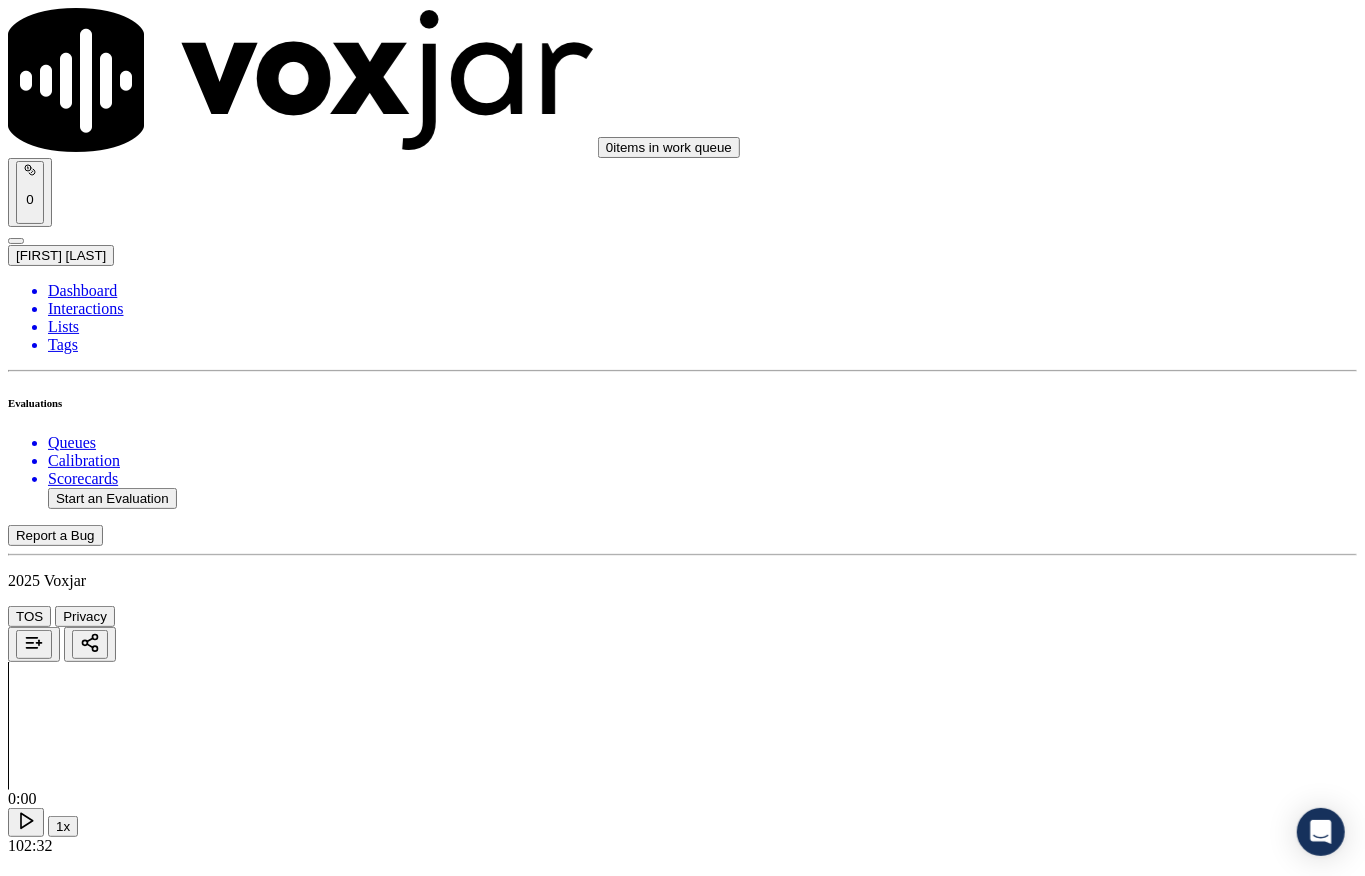 scroll, scrollTop: 666, scrollLeft: 0, axis: vertical 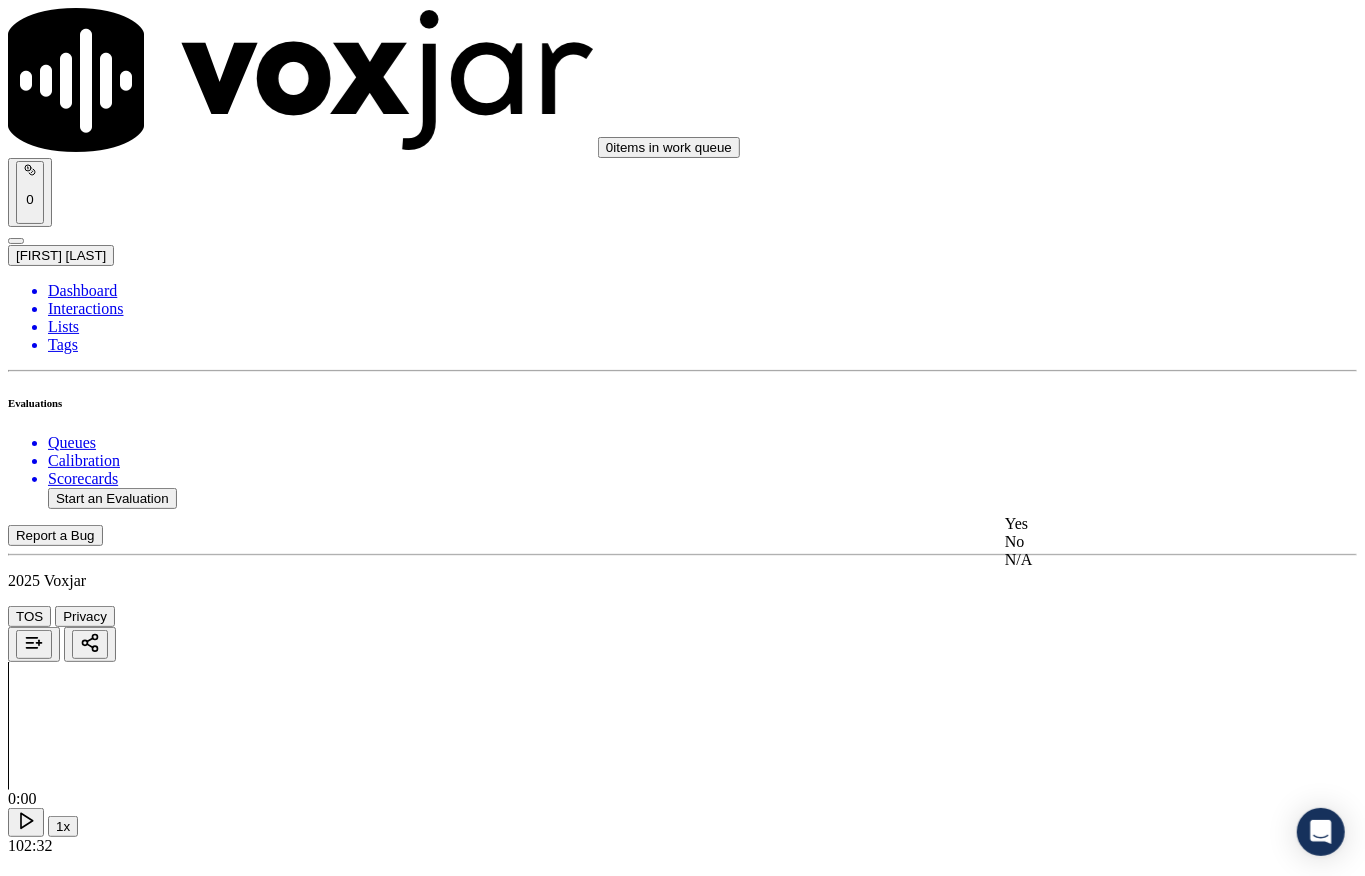click on "N/A" 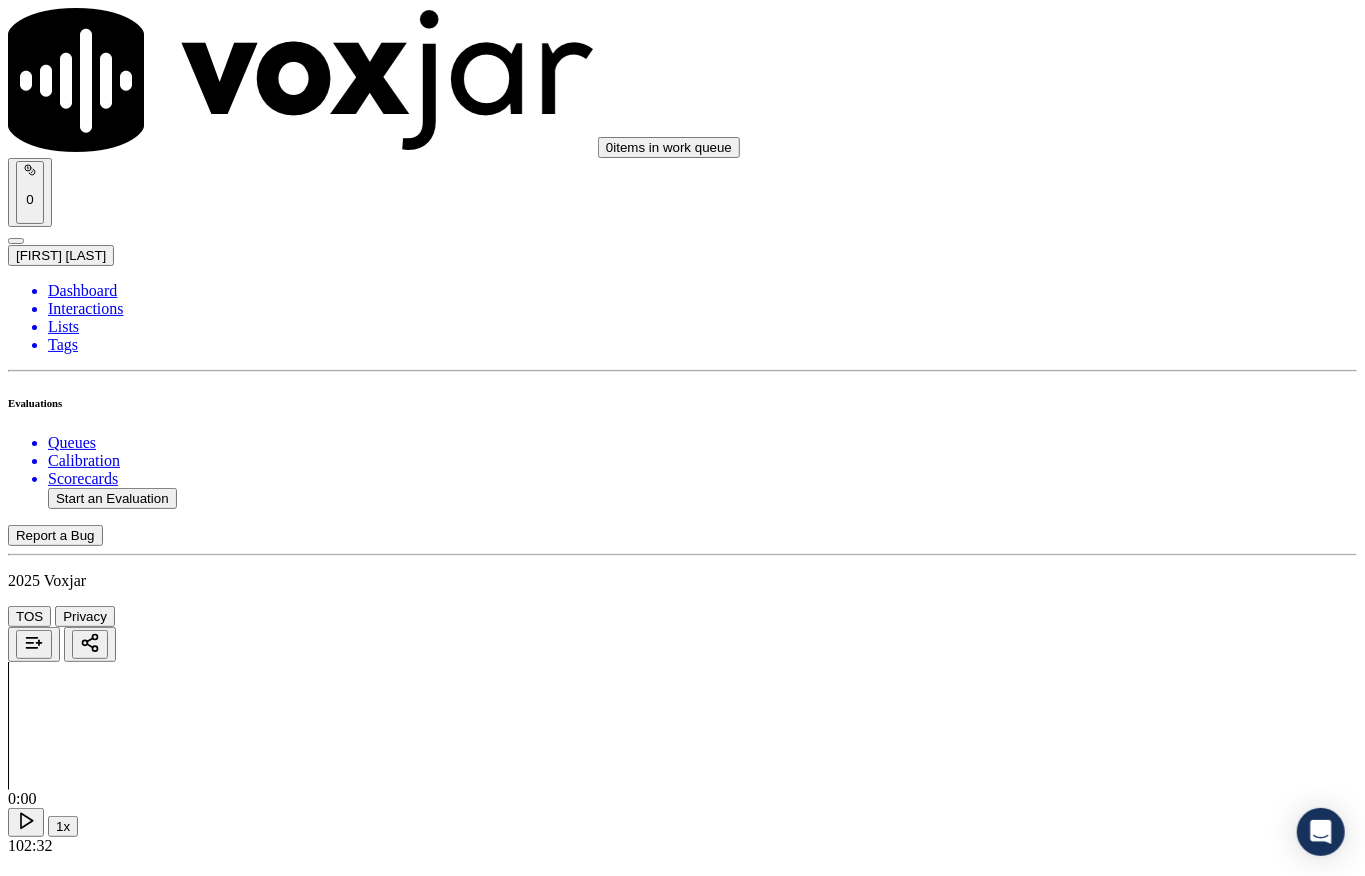 scroll, scrollTop: 1066, scrollLeft: 0, axis: vertical 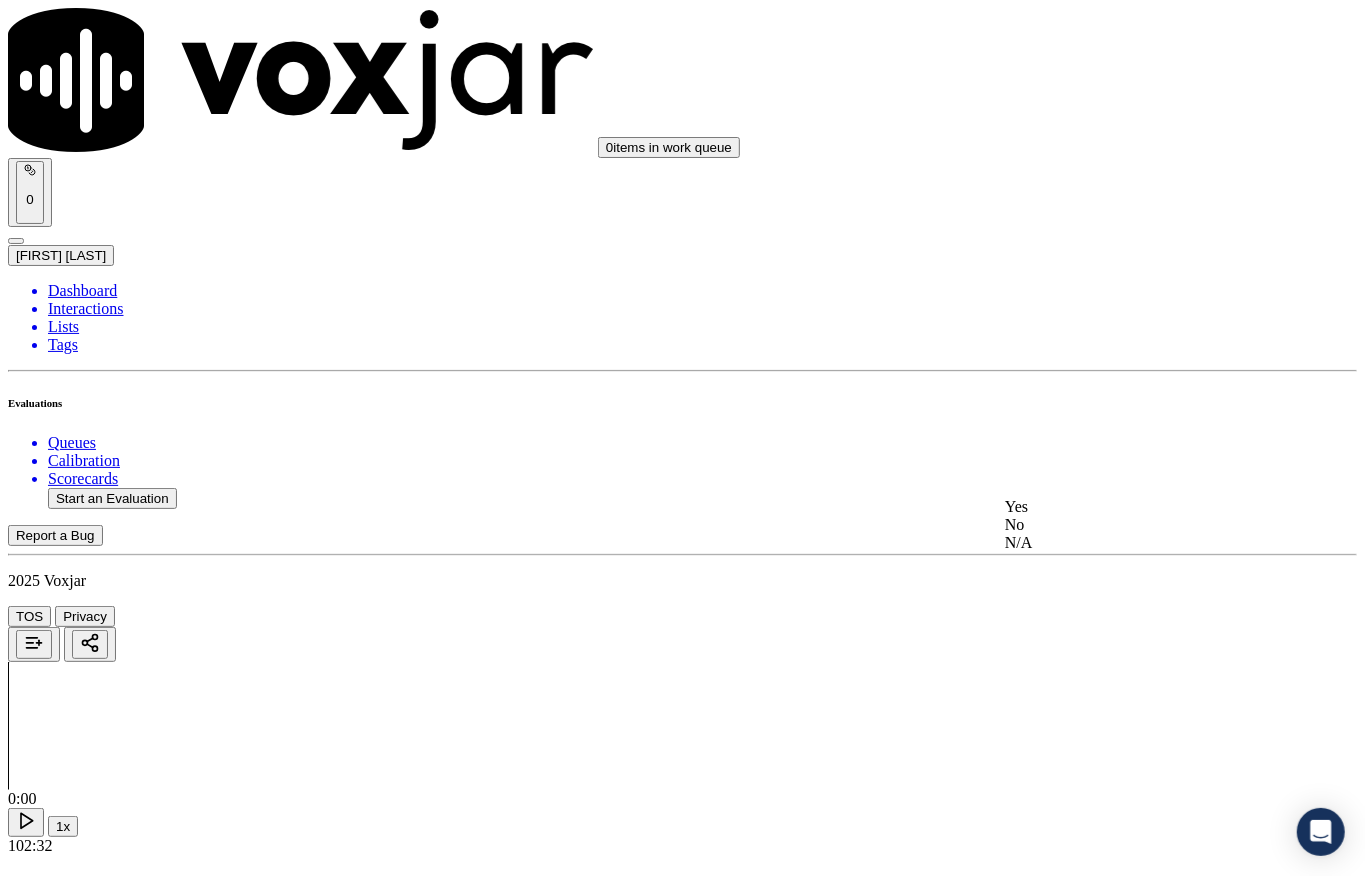 click on "Yes" at bounding box center [1126, 507] 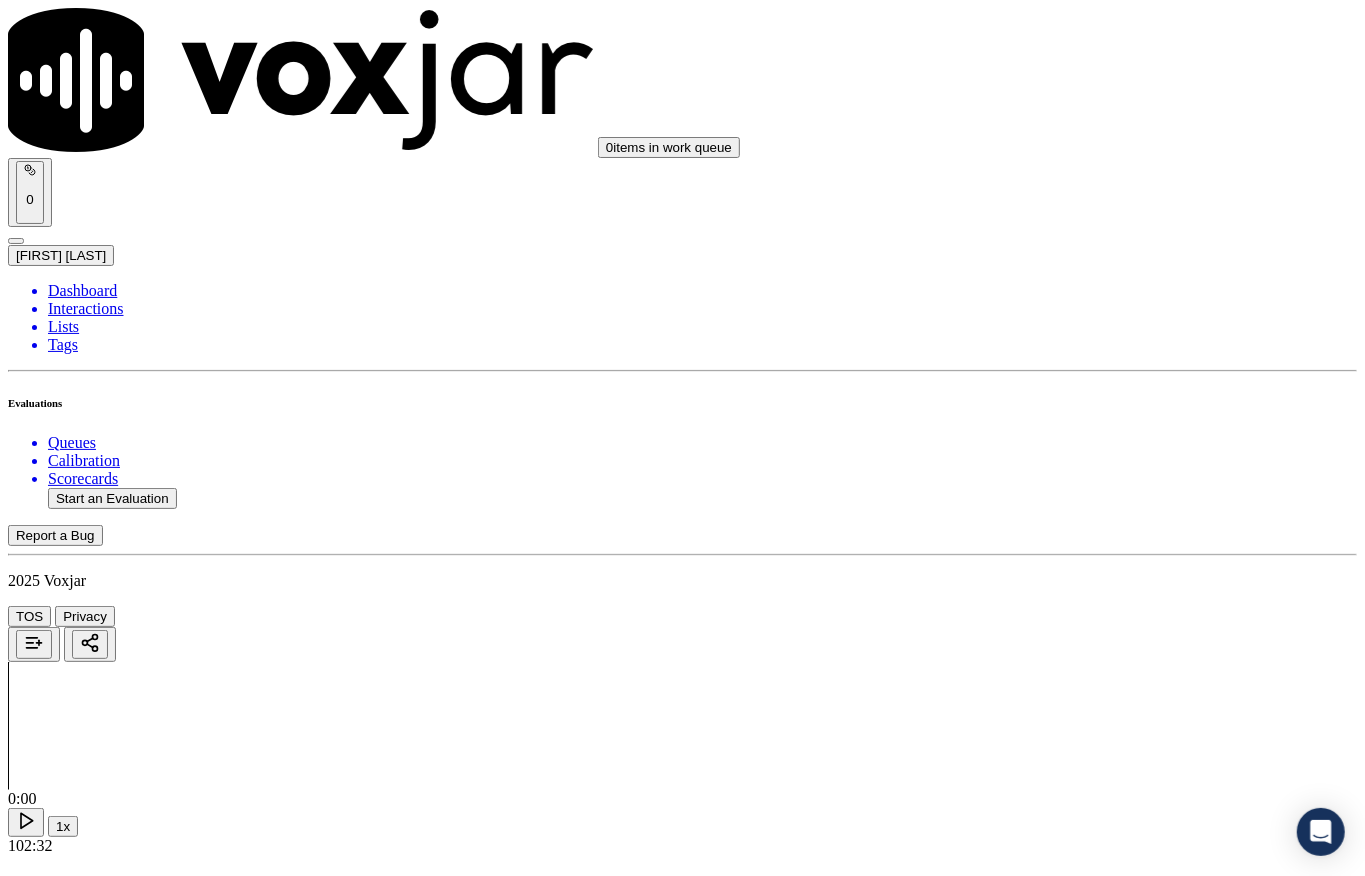 scroll, scrollTop: 1466, scrollLeft: 0, axis: vertical 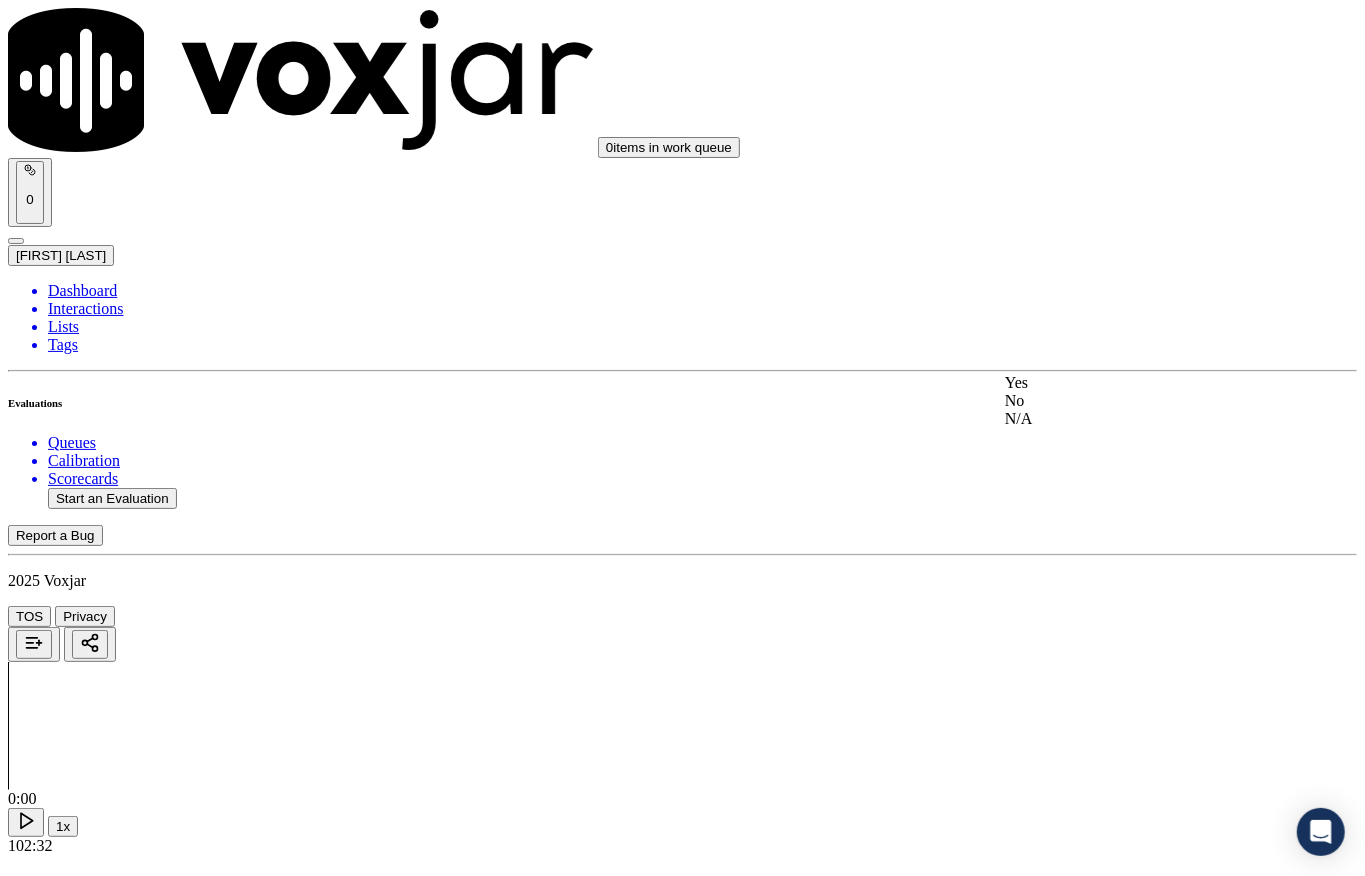 click on "No" 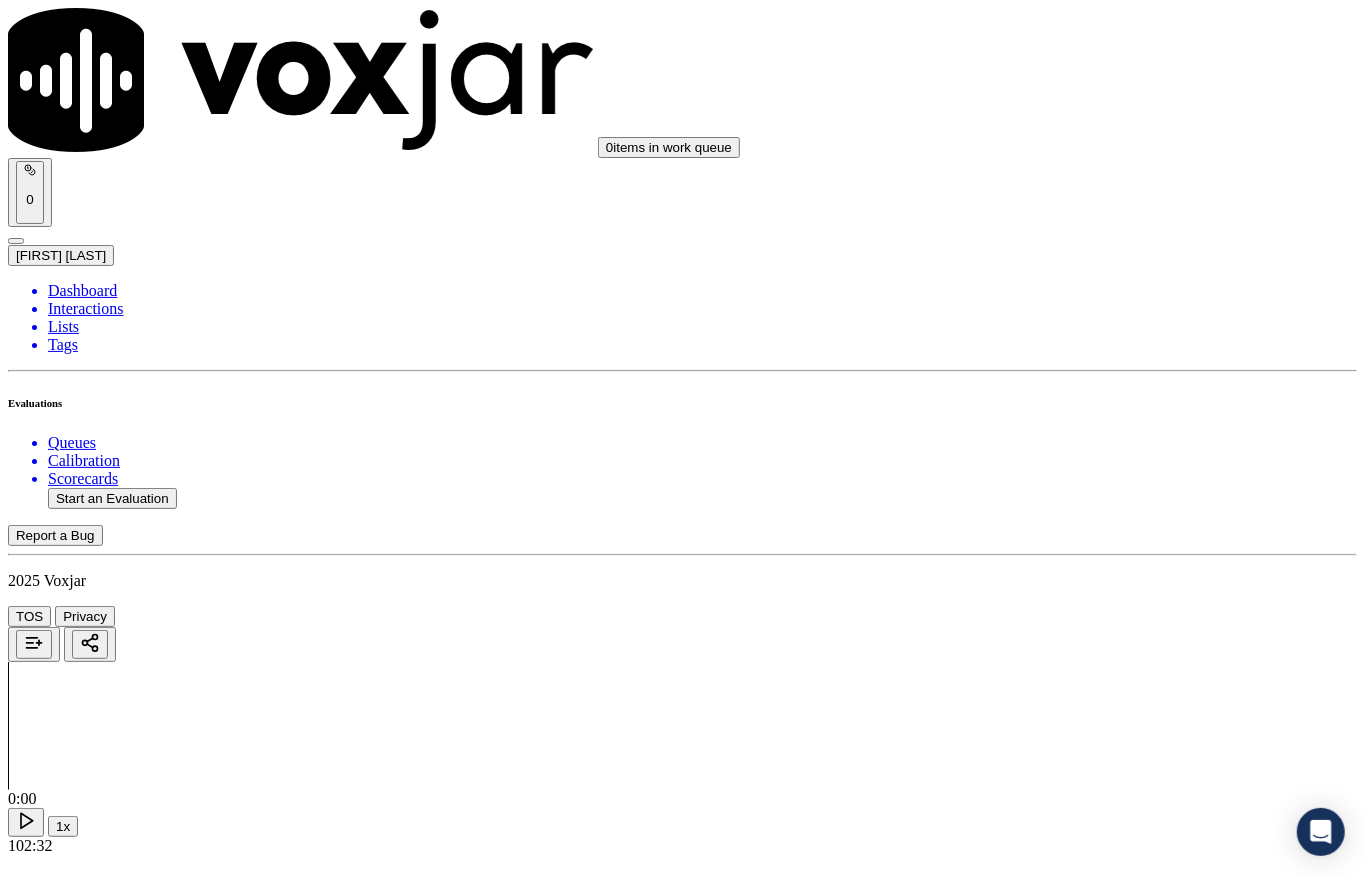 click on "Select an answer" at bounding box center (67, 3912) 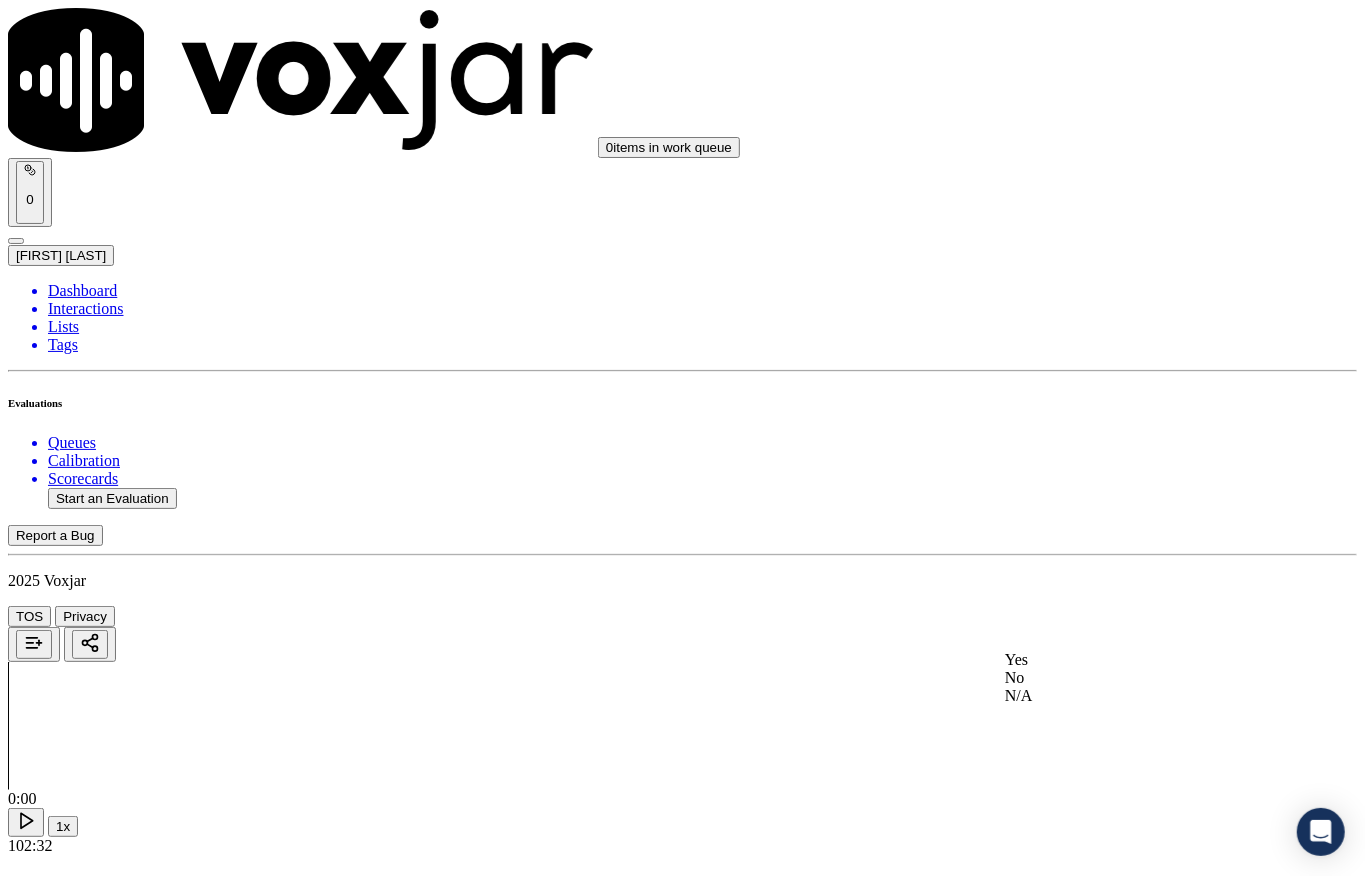 click on "Yes" at bounding box center [1126, 660] 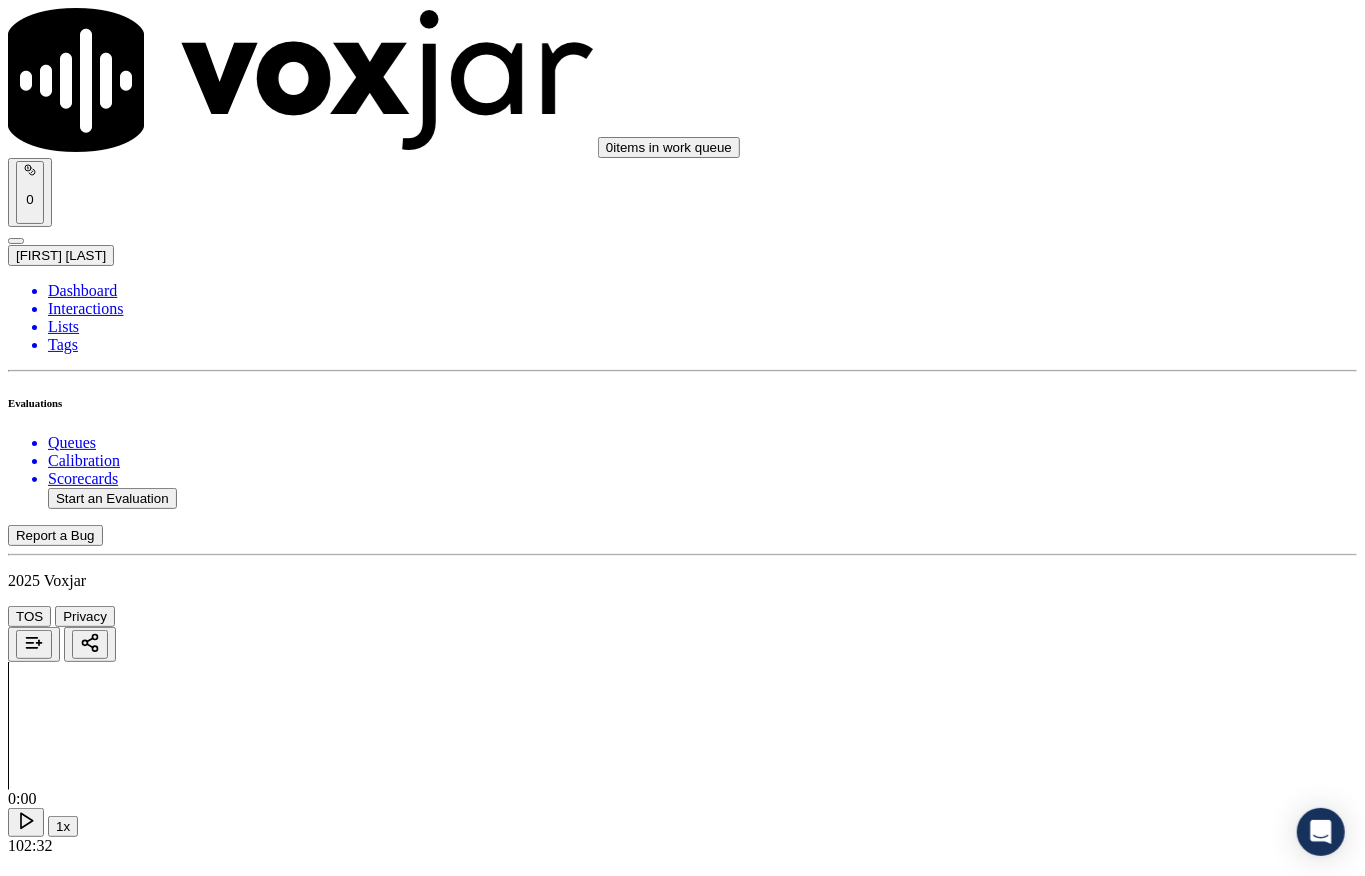 scroll, scrollTop: 2000, scrollLeft: 0, axis: vertical 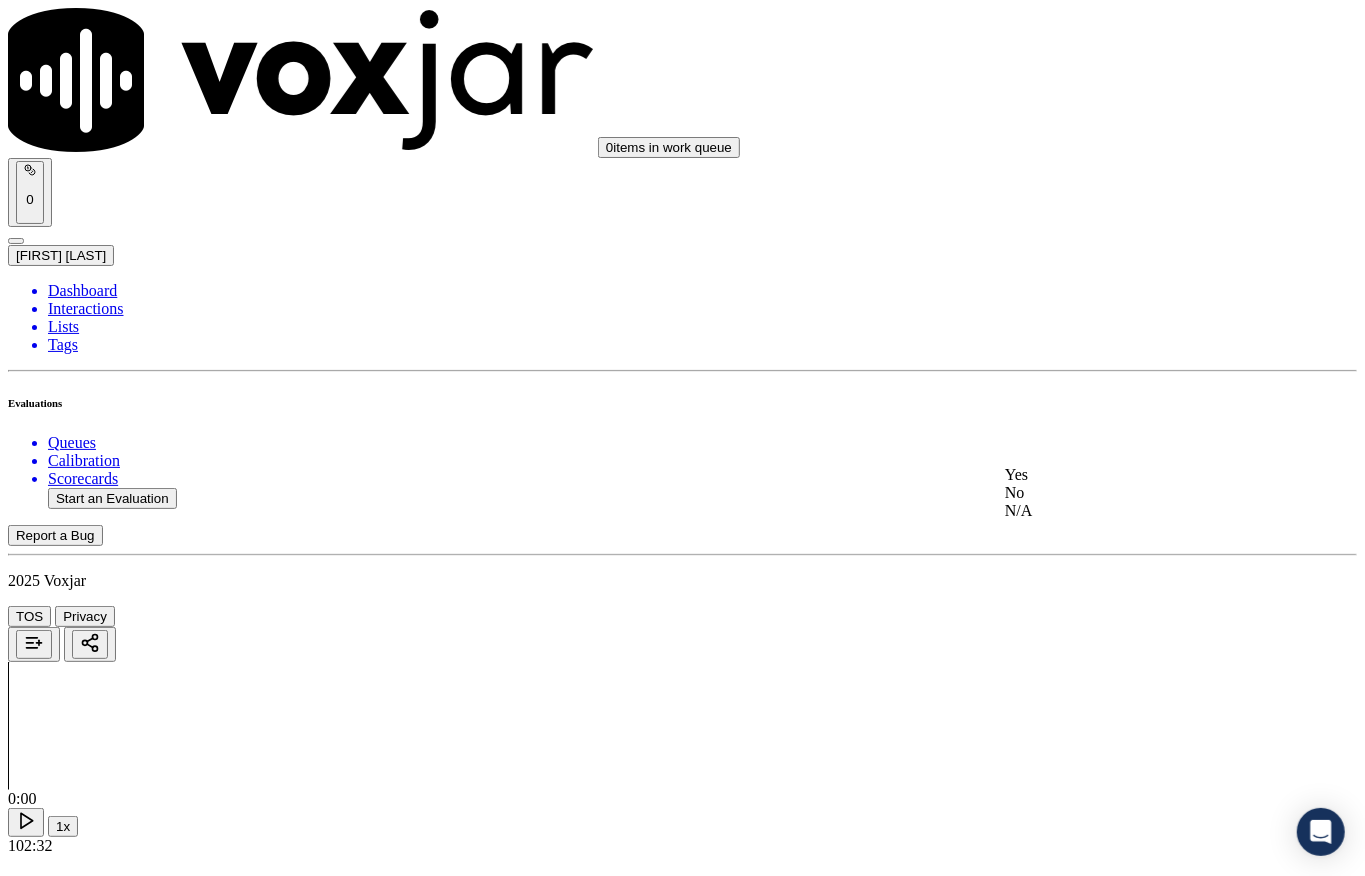 click on "N/A" 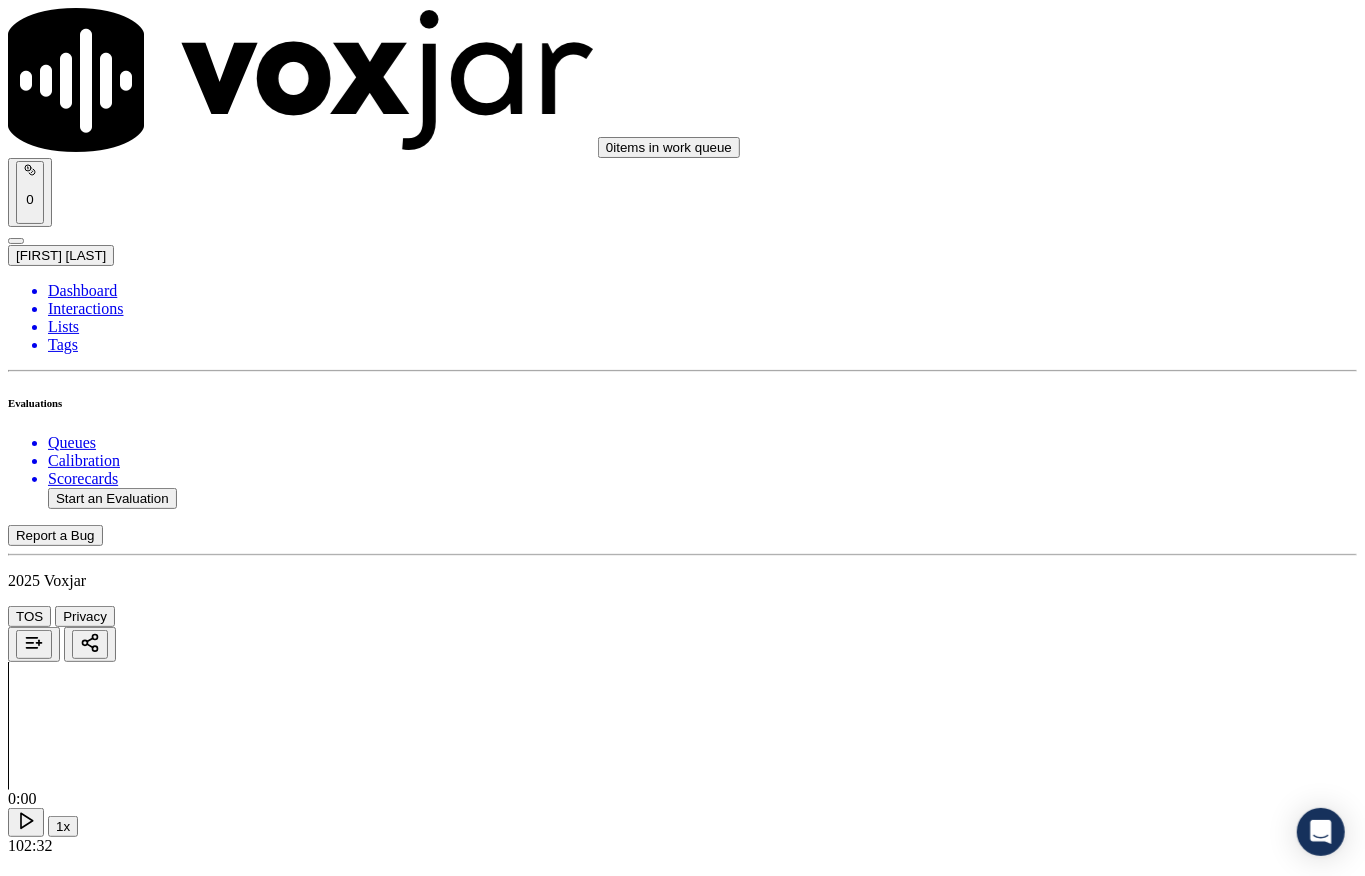scroll, scrollTop: 2400, scrollLeft: 0, axis: vertical 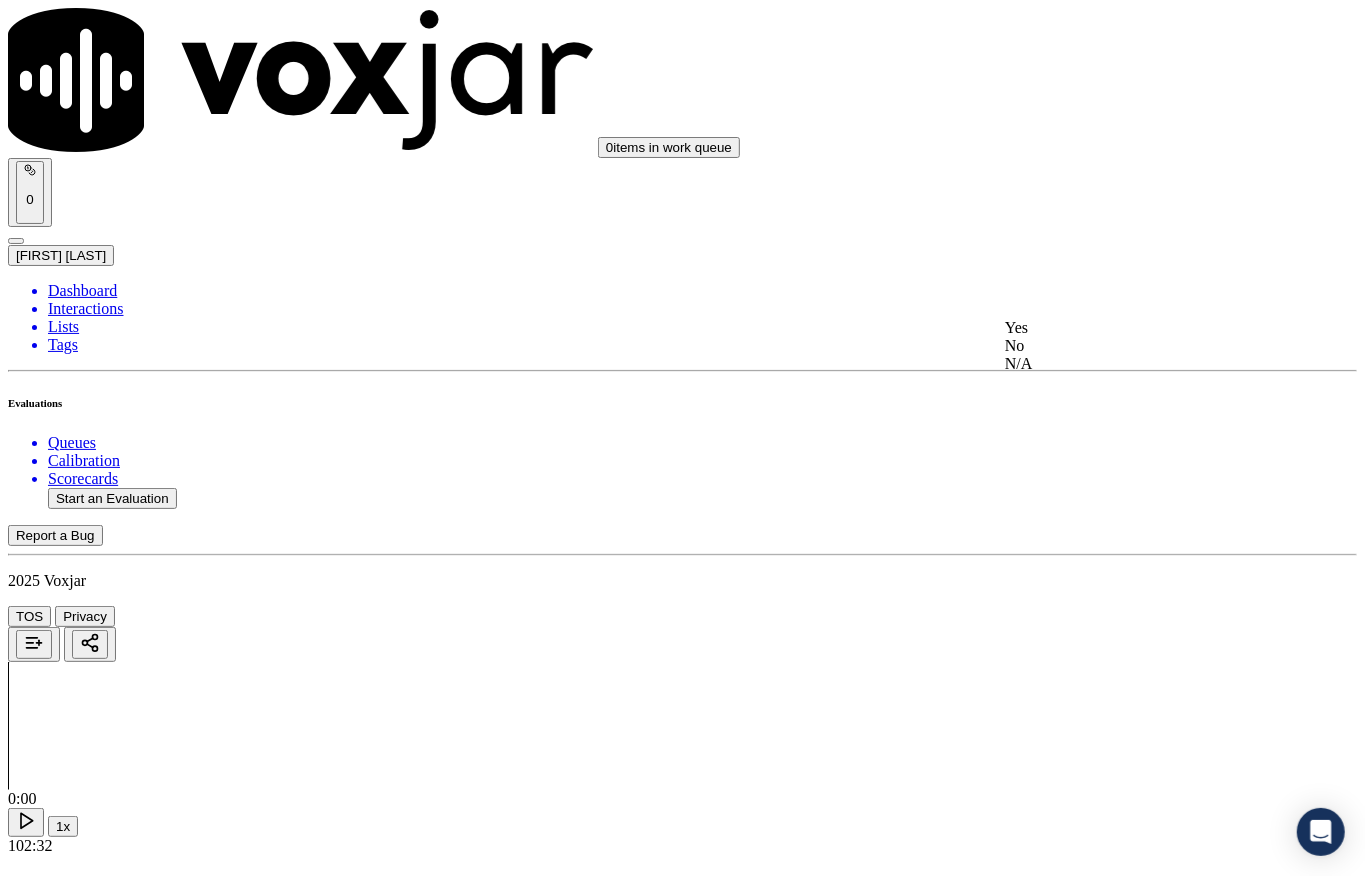 click on "Yes" at bounding box center [1126, 328] 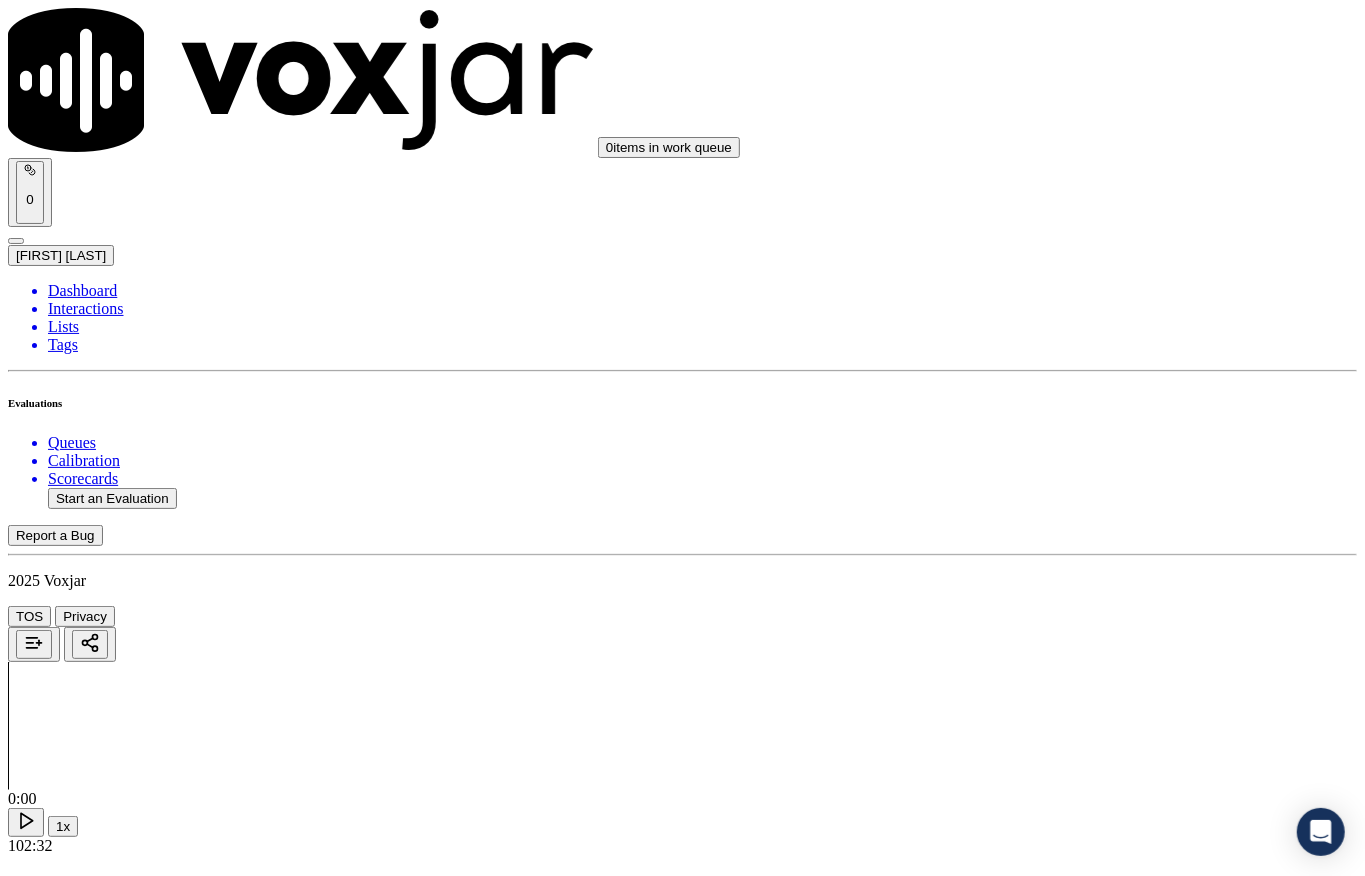 scroll, scrollTop: 2666, scrollLeft: 0, axis: vertical 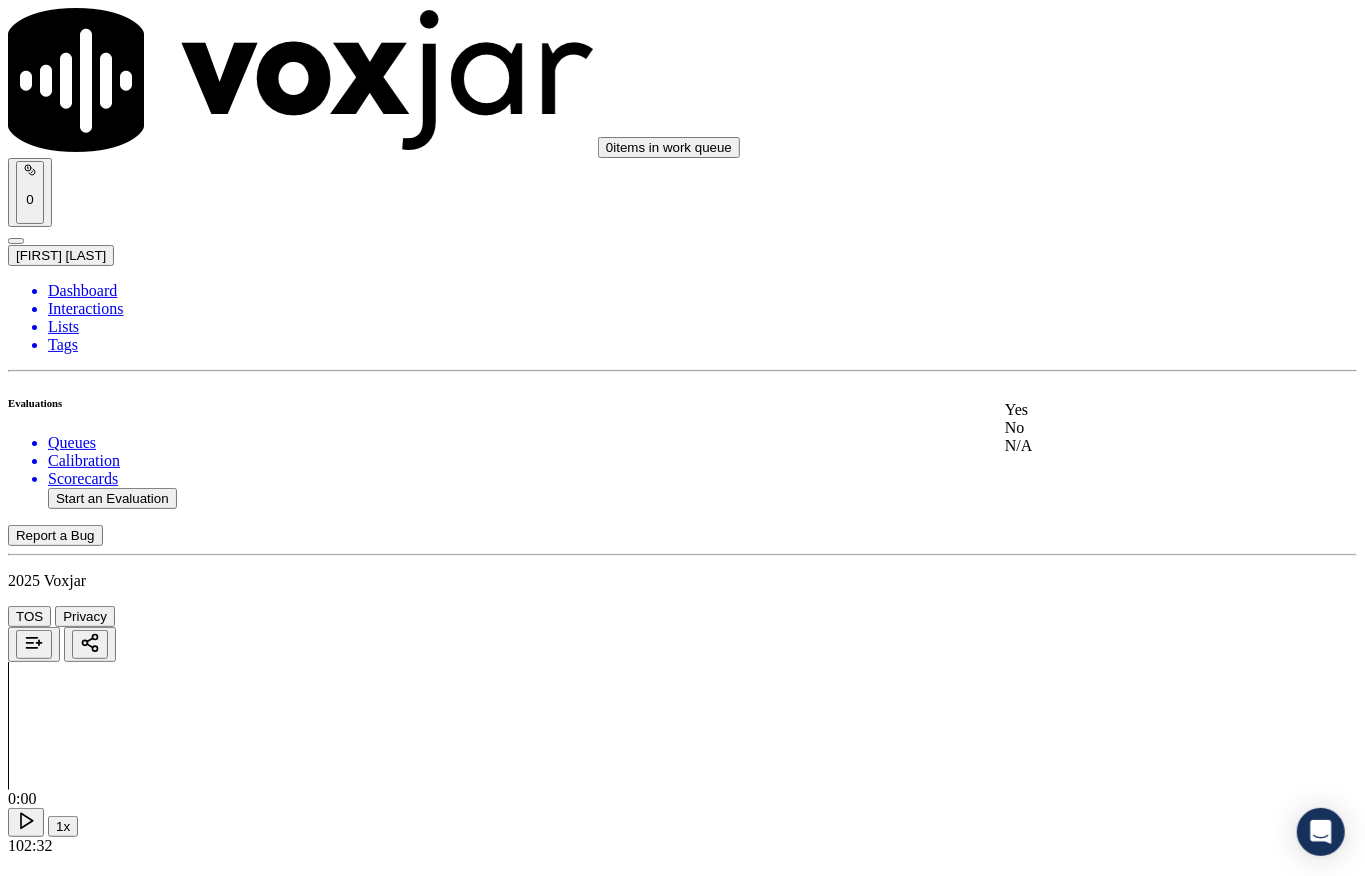 click on "Yes" at bounding box center [1126, 410] 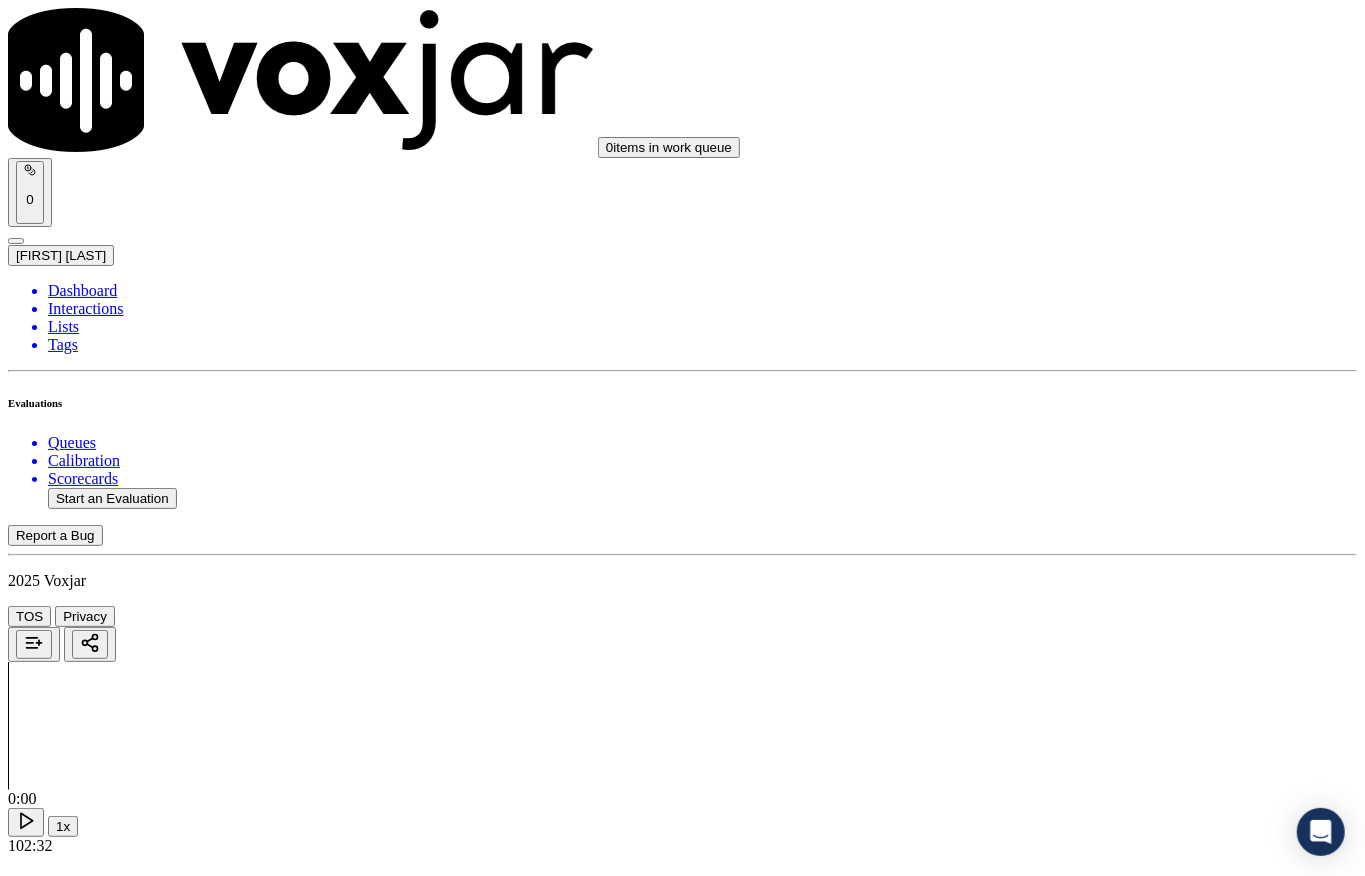 scroll, scrollTop: 3066, scrollLeft: 0, axis: vertical 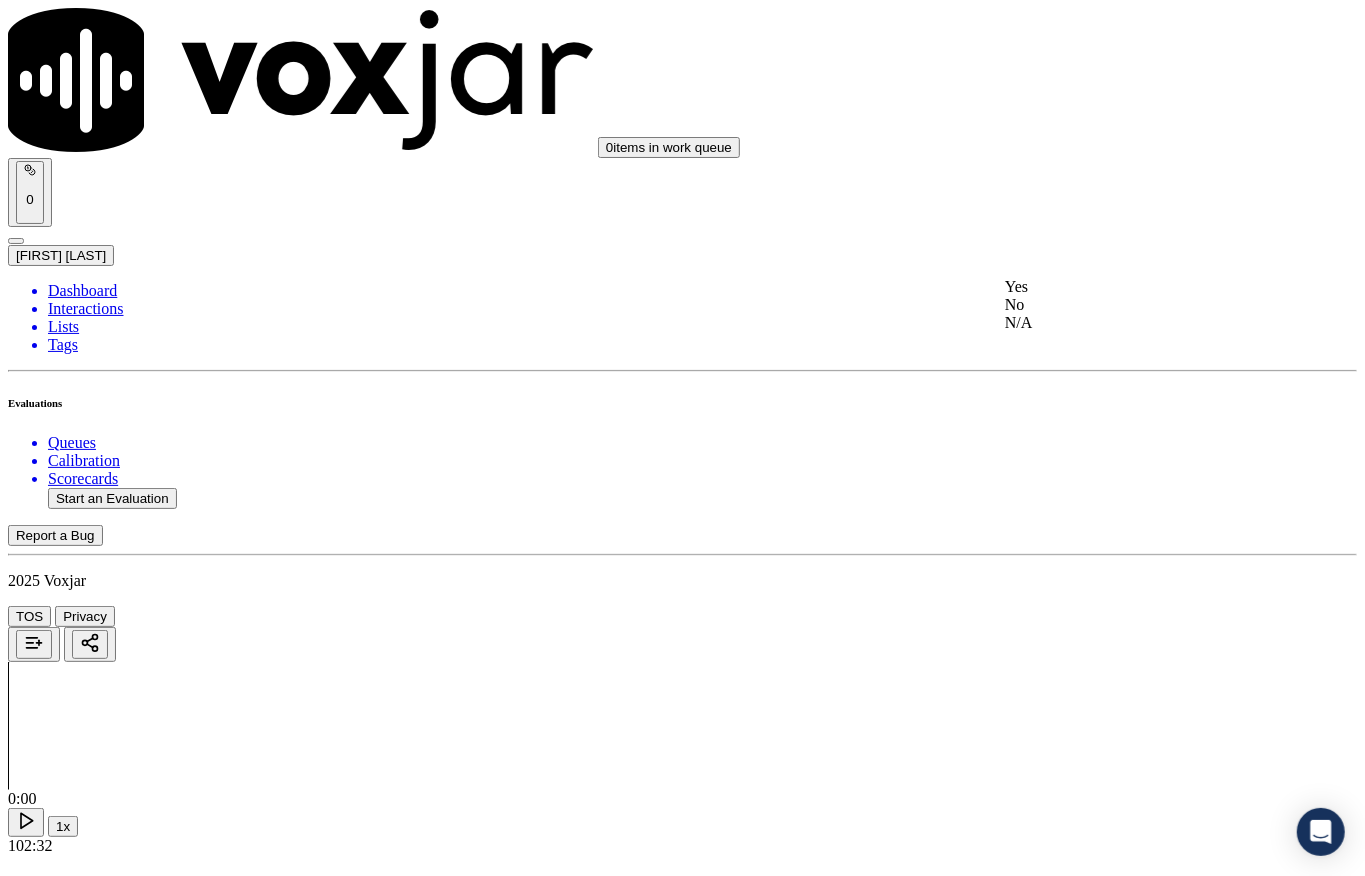 click on "No" 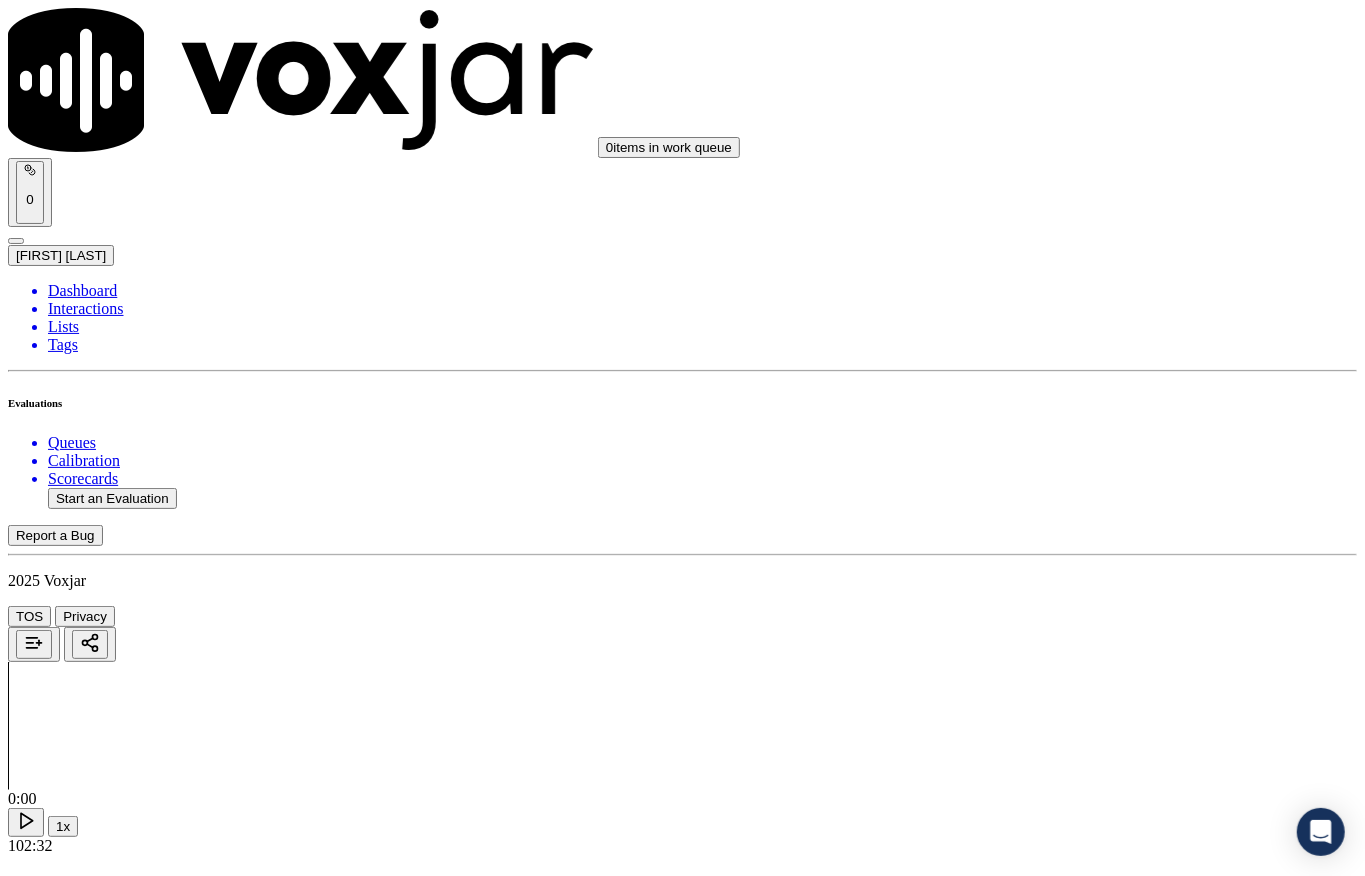 scroll, scrollTop: 3200, scrollLeft: 0, axis: vertical 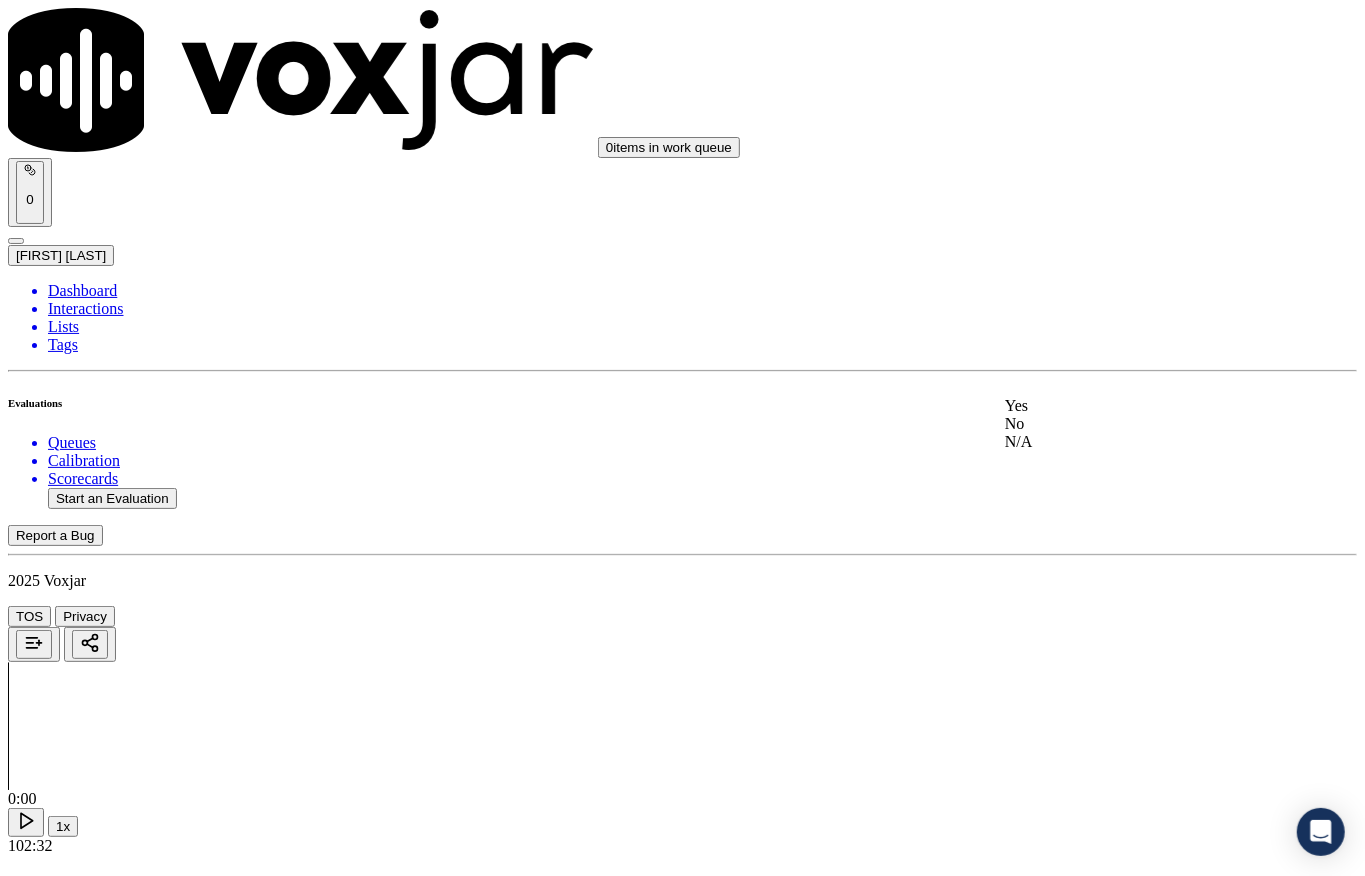 click on "Yes" at bounding box center (1126, 406) 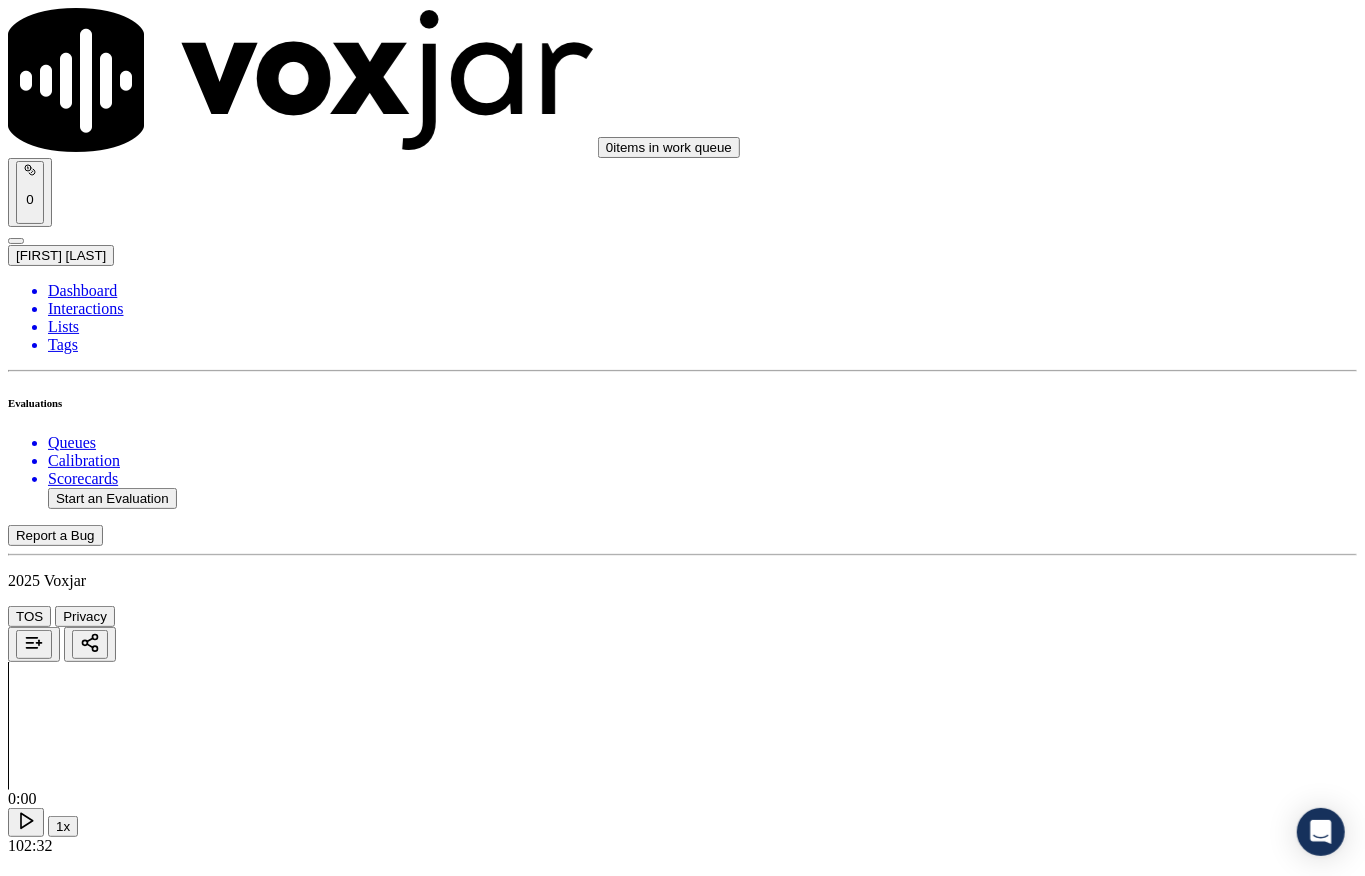 scroll, scrollTop: 3466, scrollLeft: 0, axis: vertical 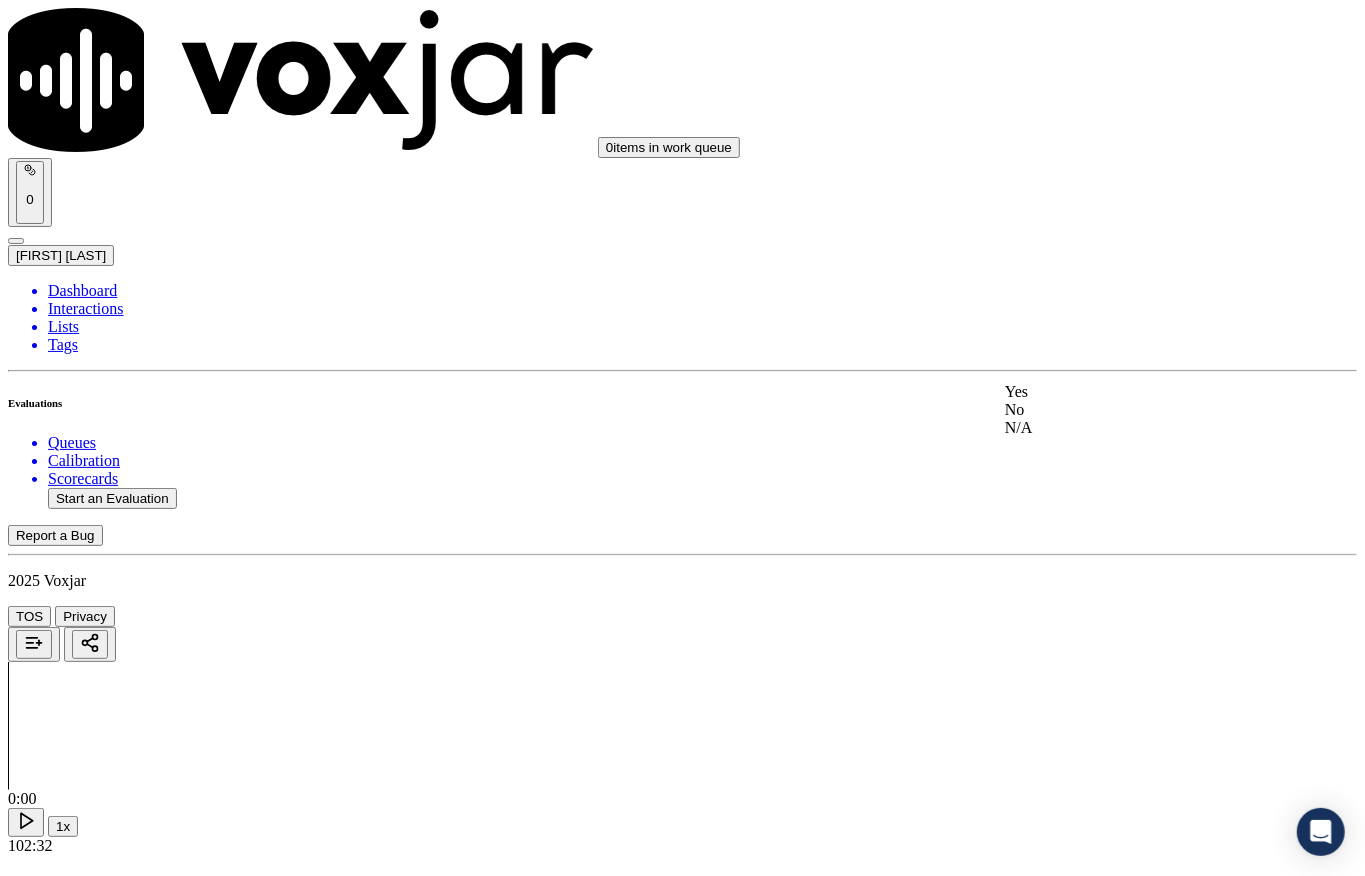click on "Yes" at bounding box center (1126, 392) 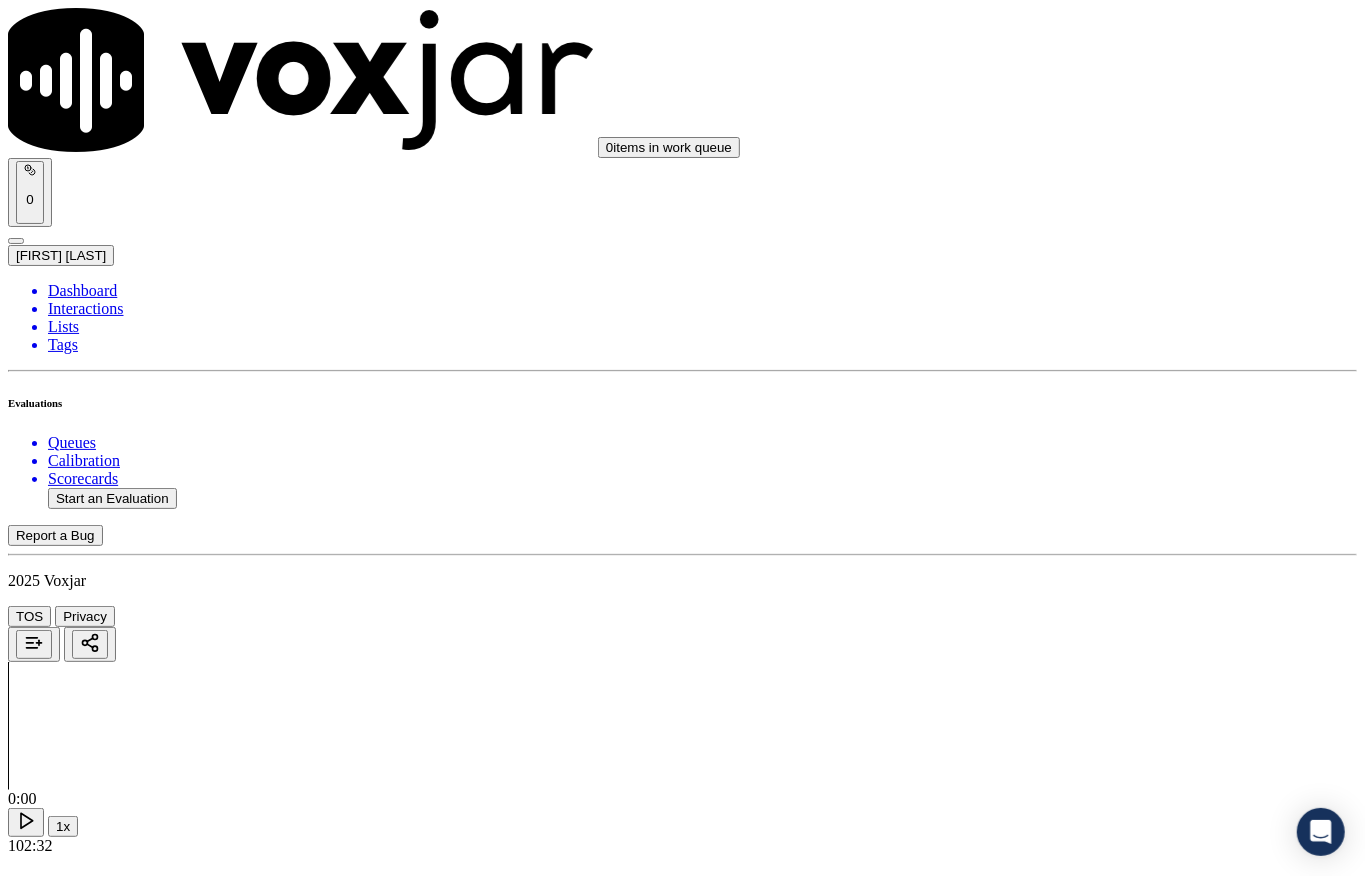 scroll, scrollTop: 3733, scrollLeft: 0, axis: vertical 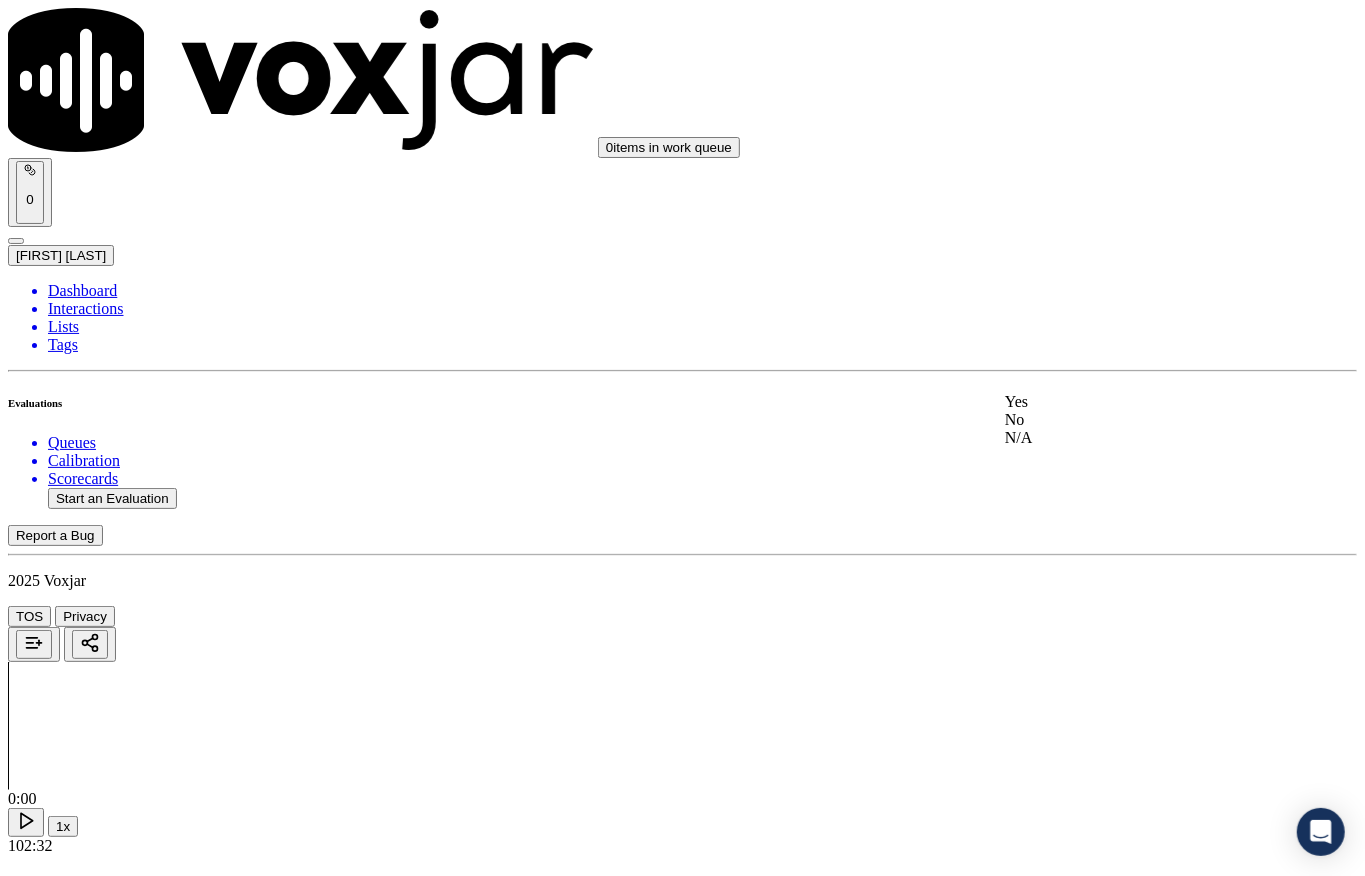 click on "No" 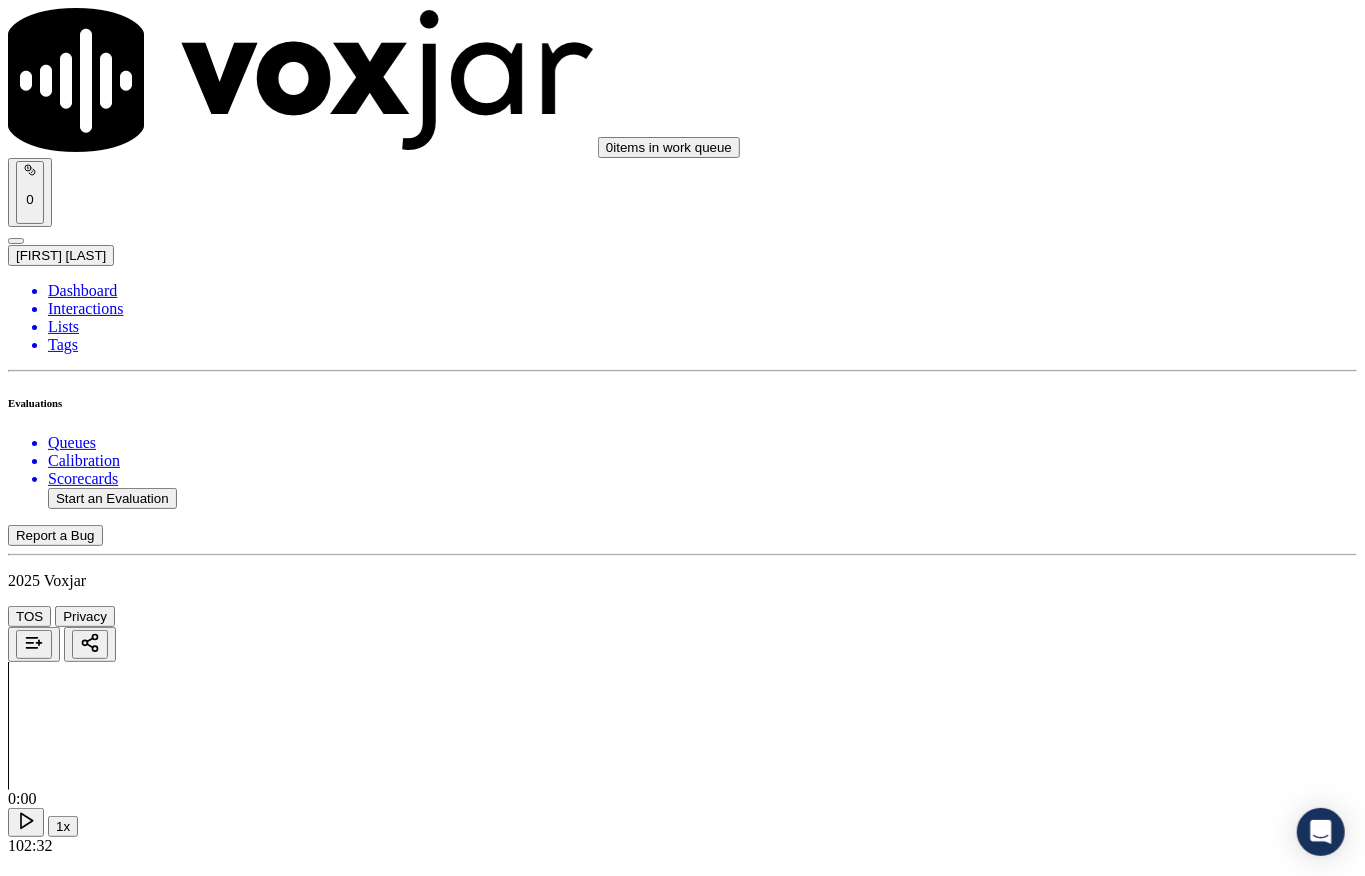 scroll, scrollTop: 4133, scrollLeft: 0, axis: vertical 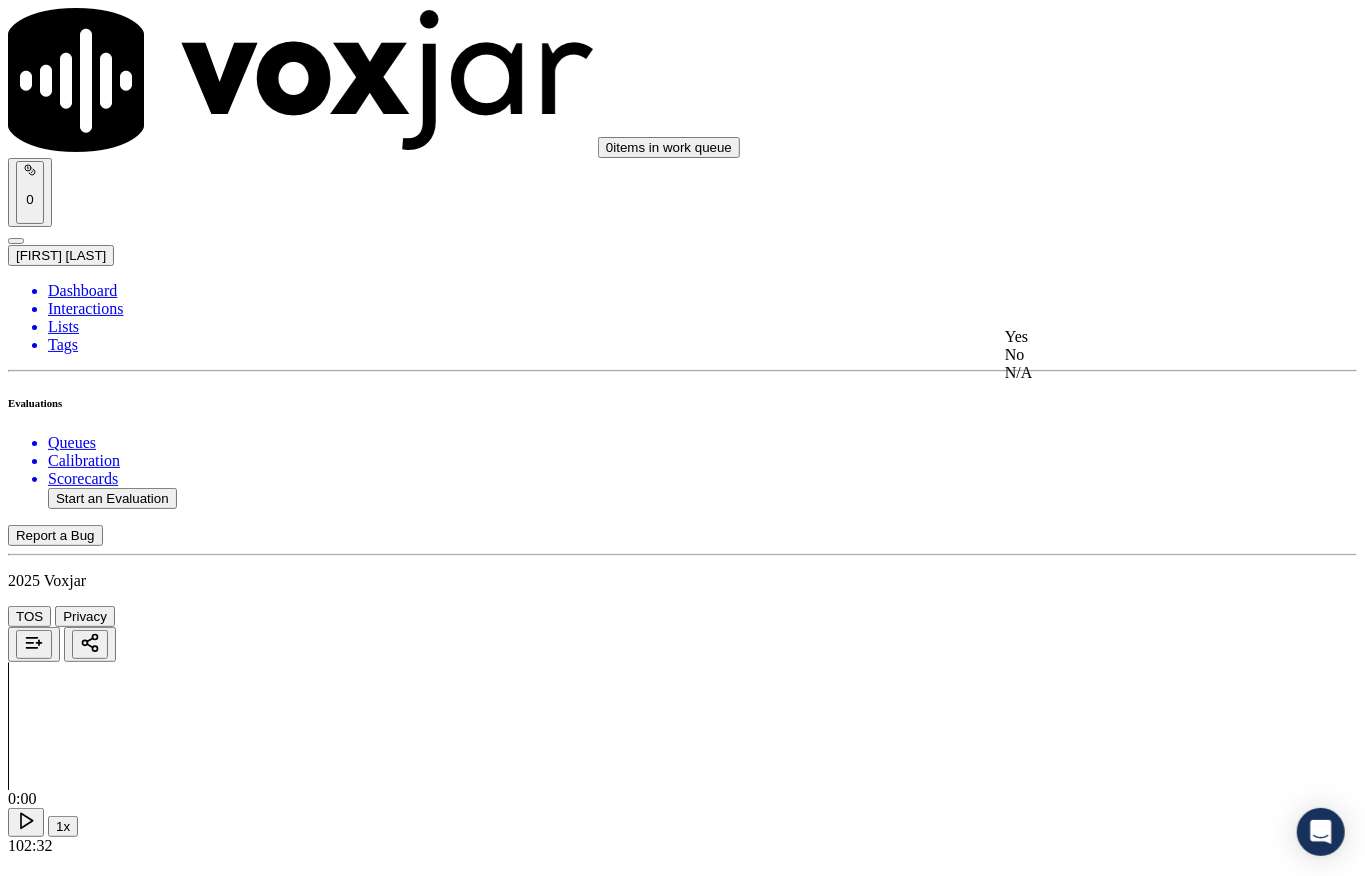 click on "Select an answer" at bounding box center (67, 5881) 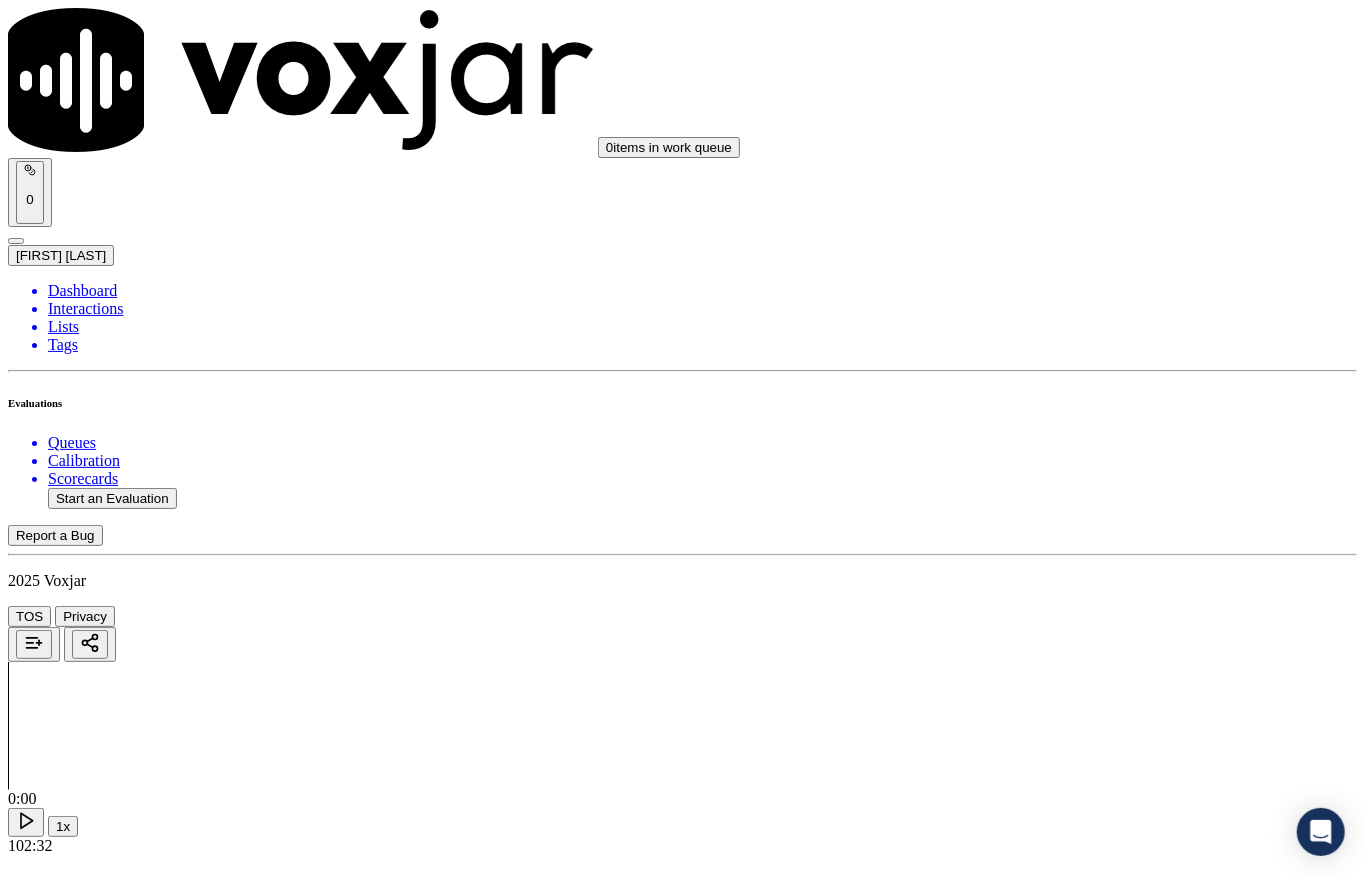 click on "Select an answer" at bounding box center (67, 5895) 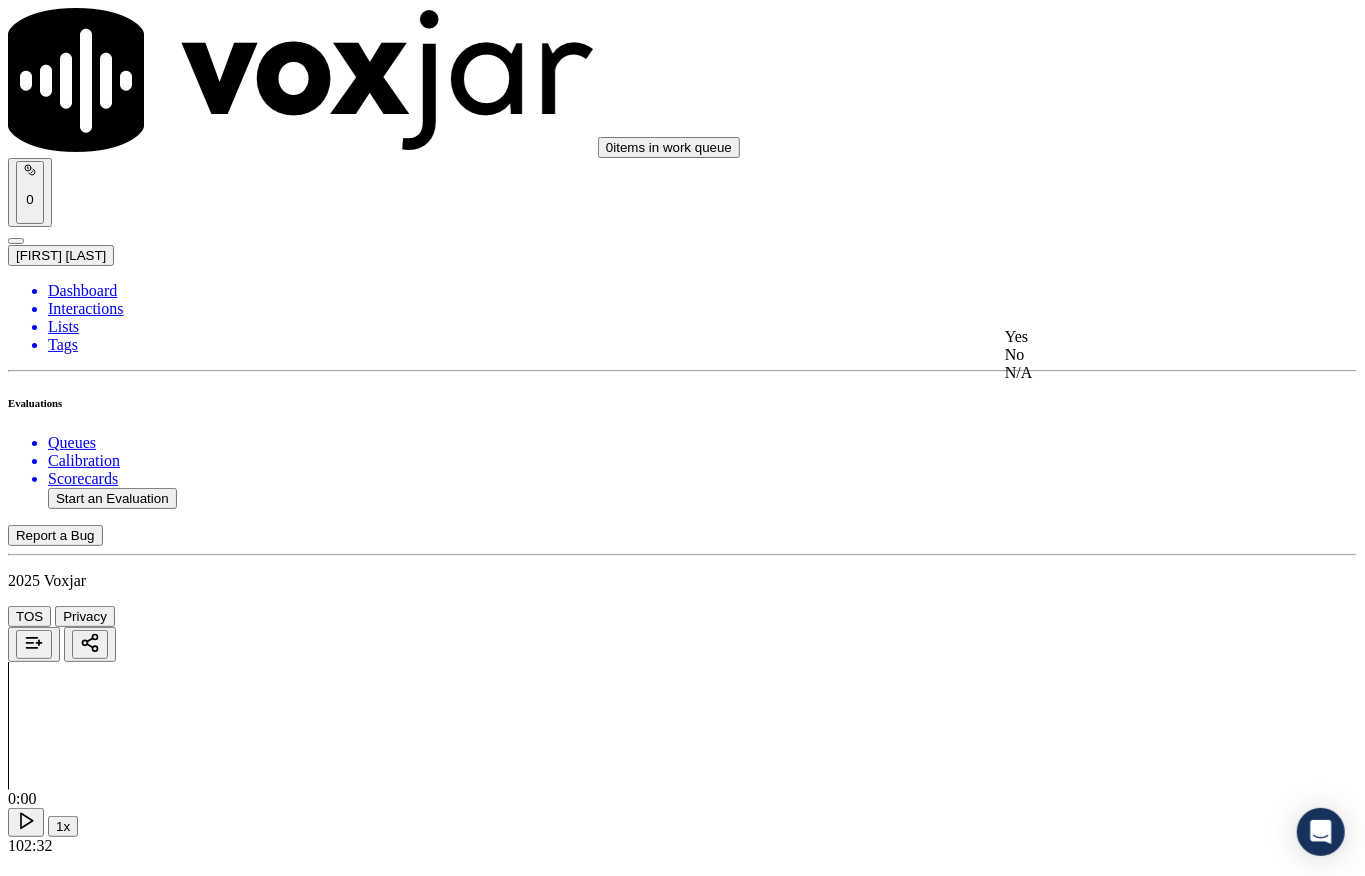 click on "Yes" at bounding box center [1126, 337] 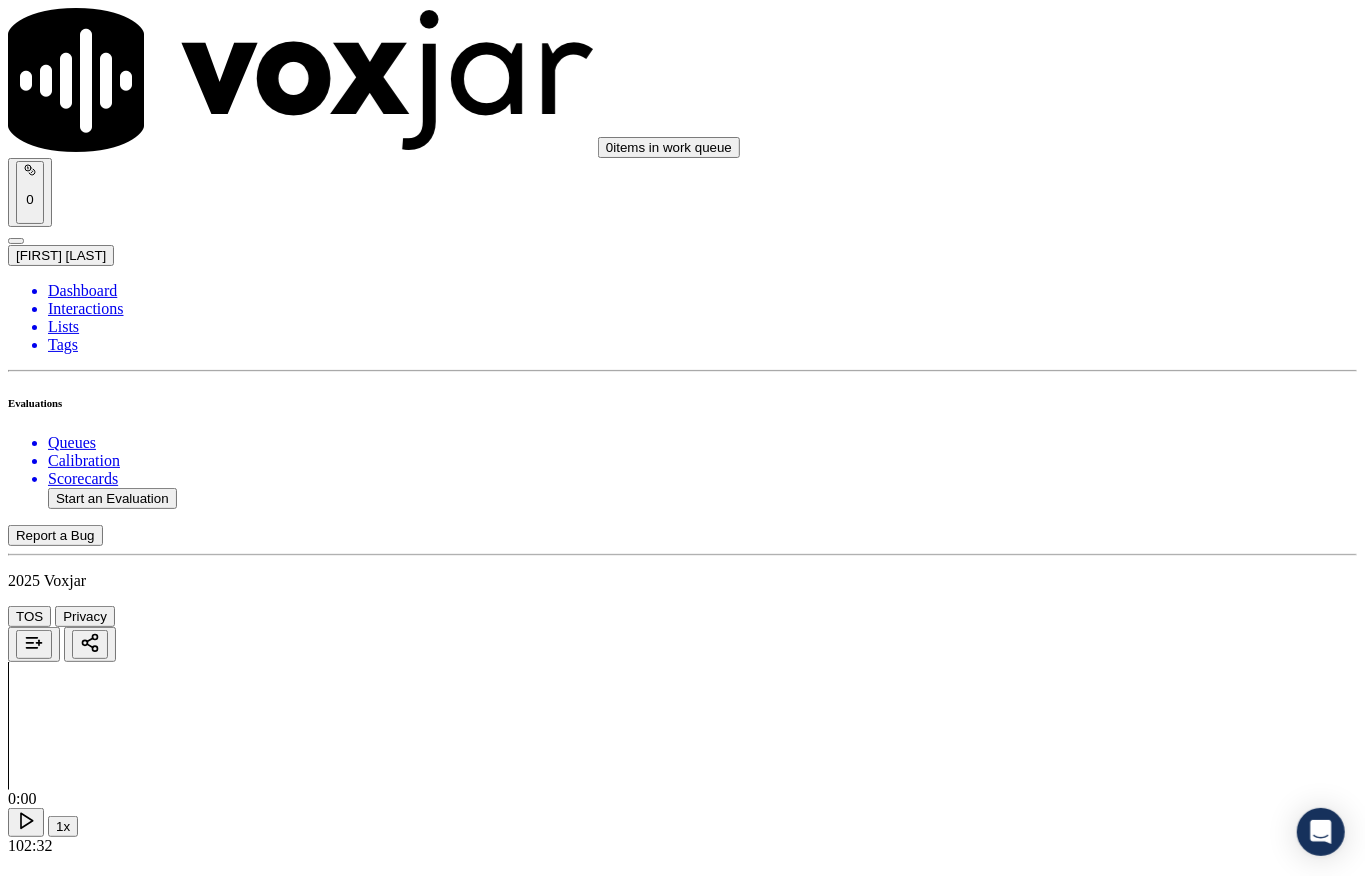 scroll, scrollTop: 4533, scrollLeft: 0, axis: vertical 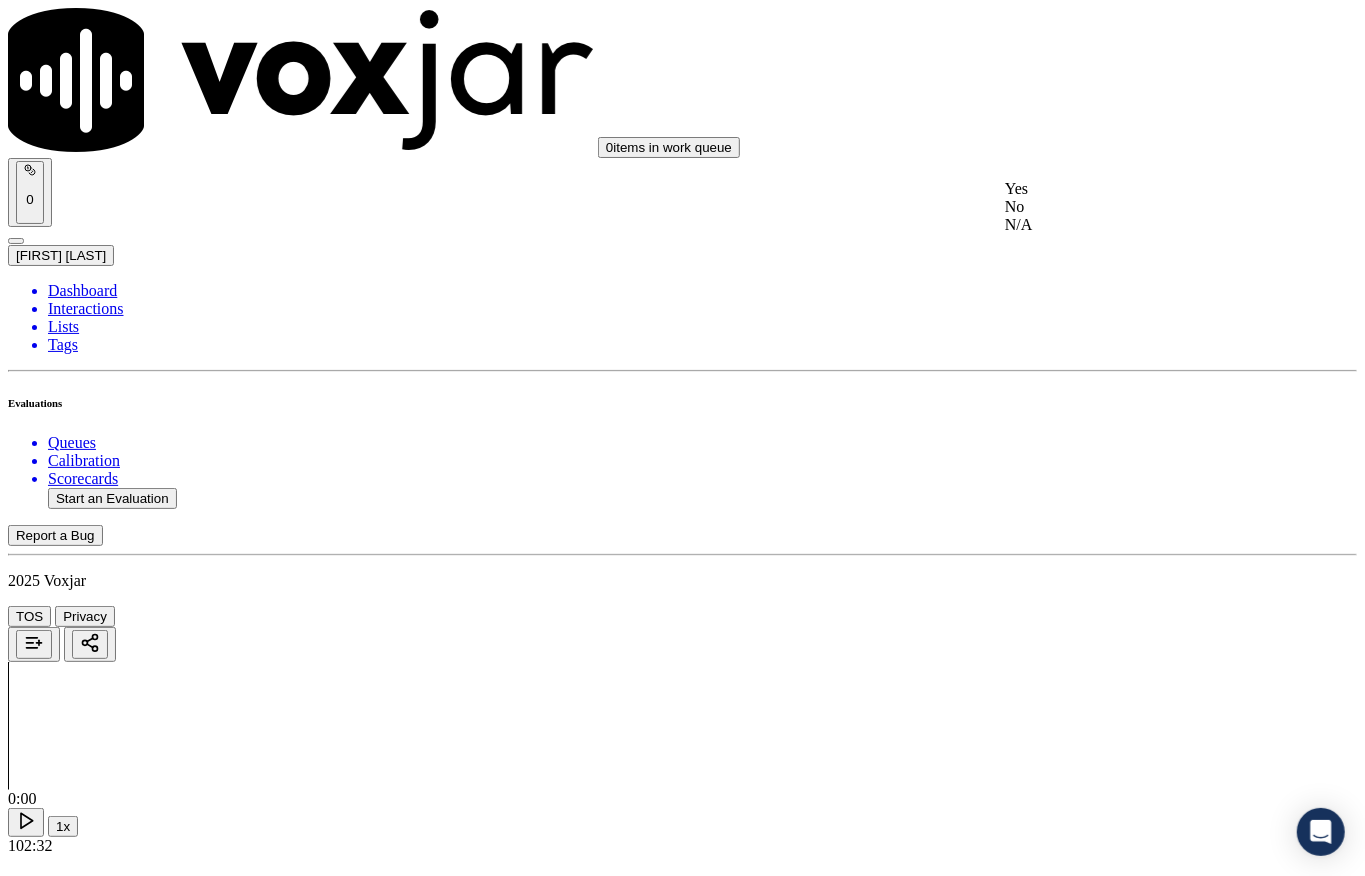 click on "No" 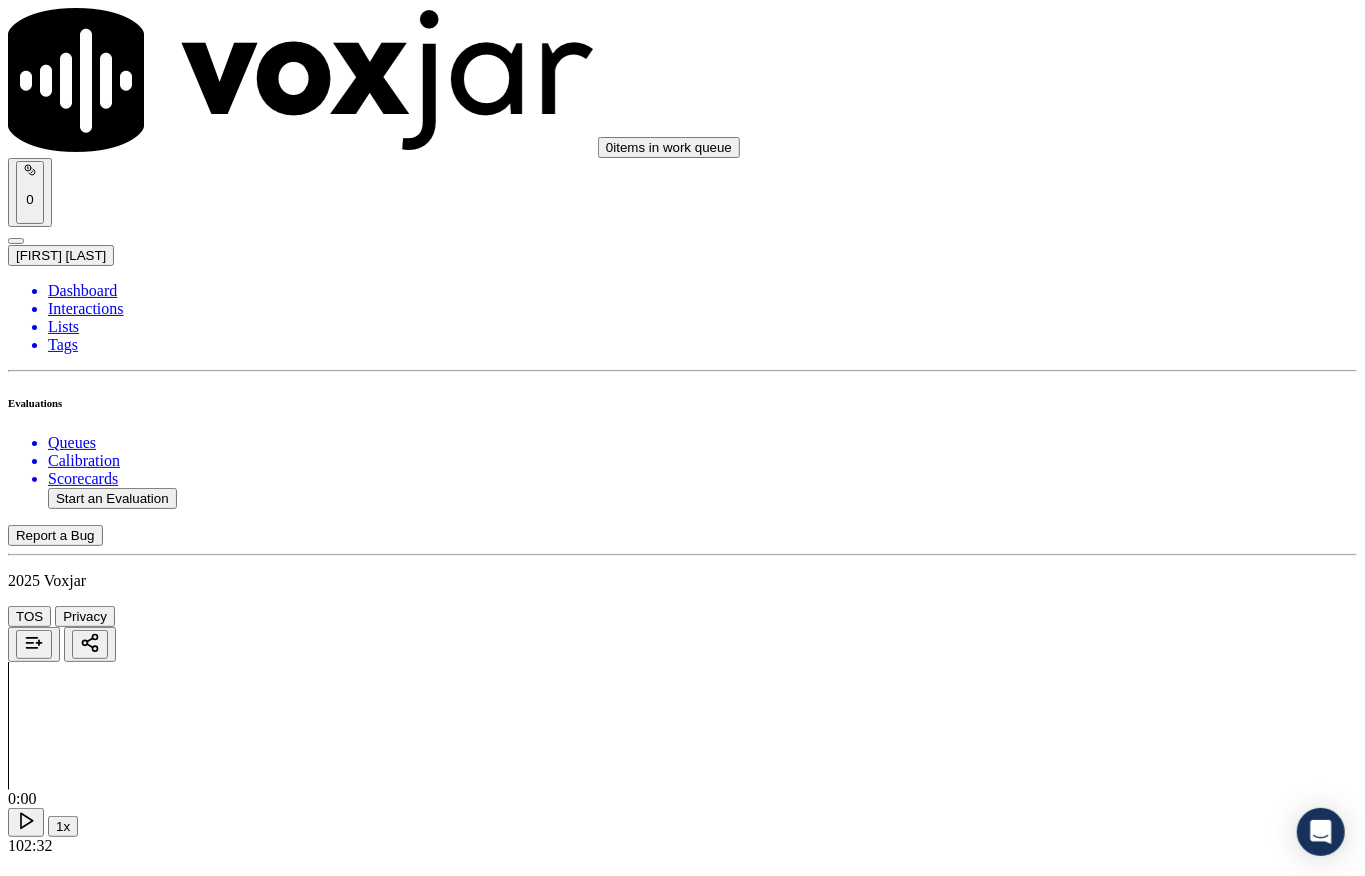 scroll, scrollTop: 4533, scrollLeft: 0, axis: vertical 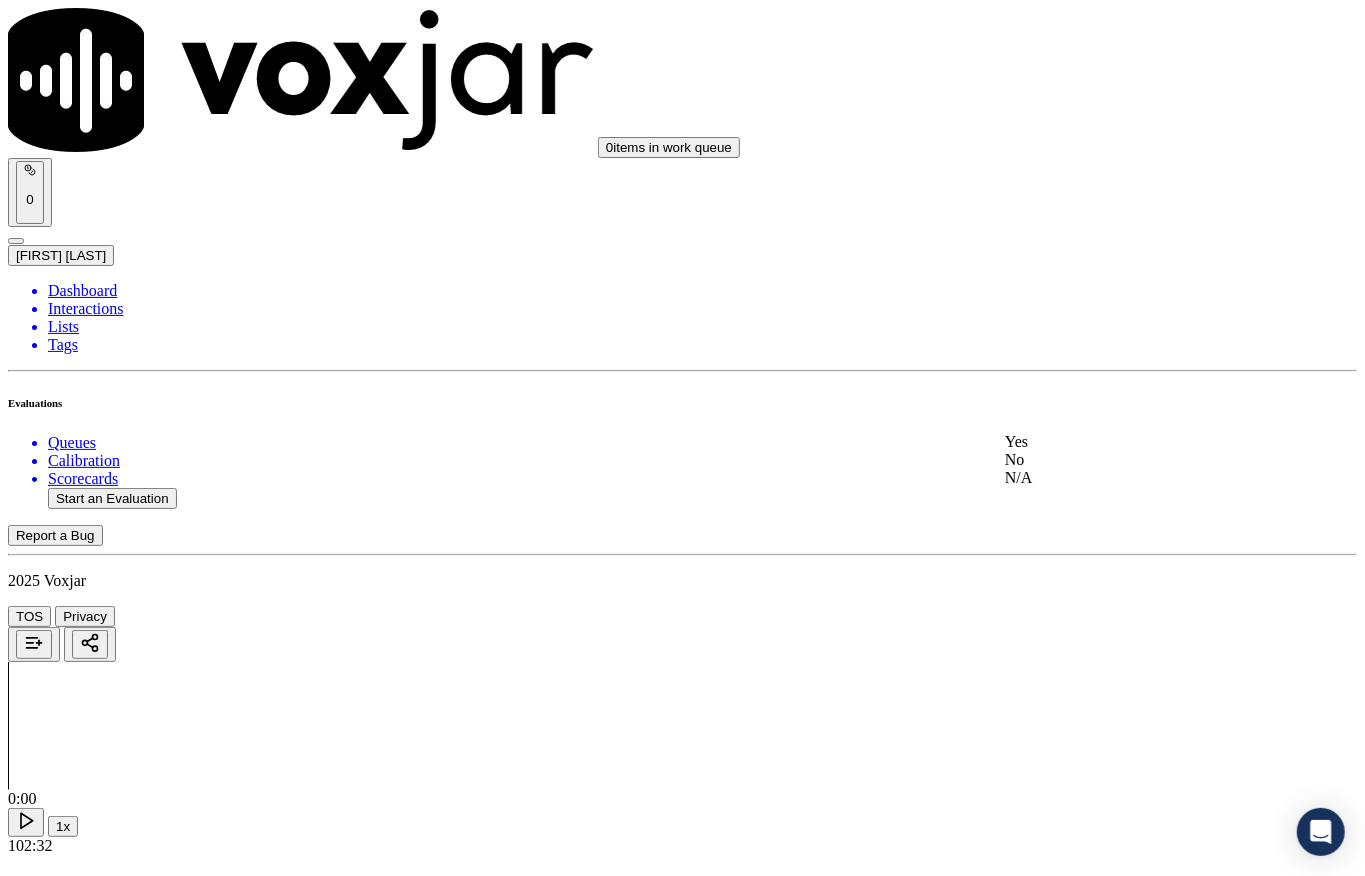 click on "No" 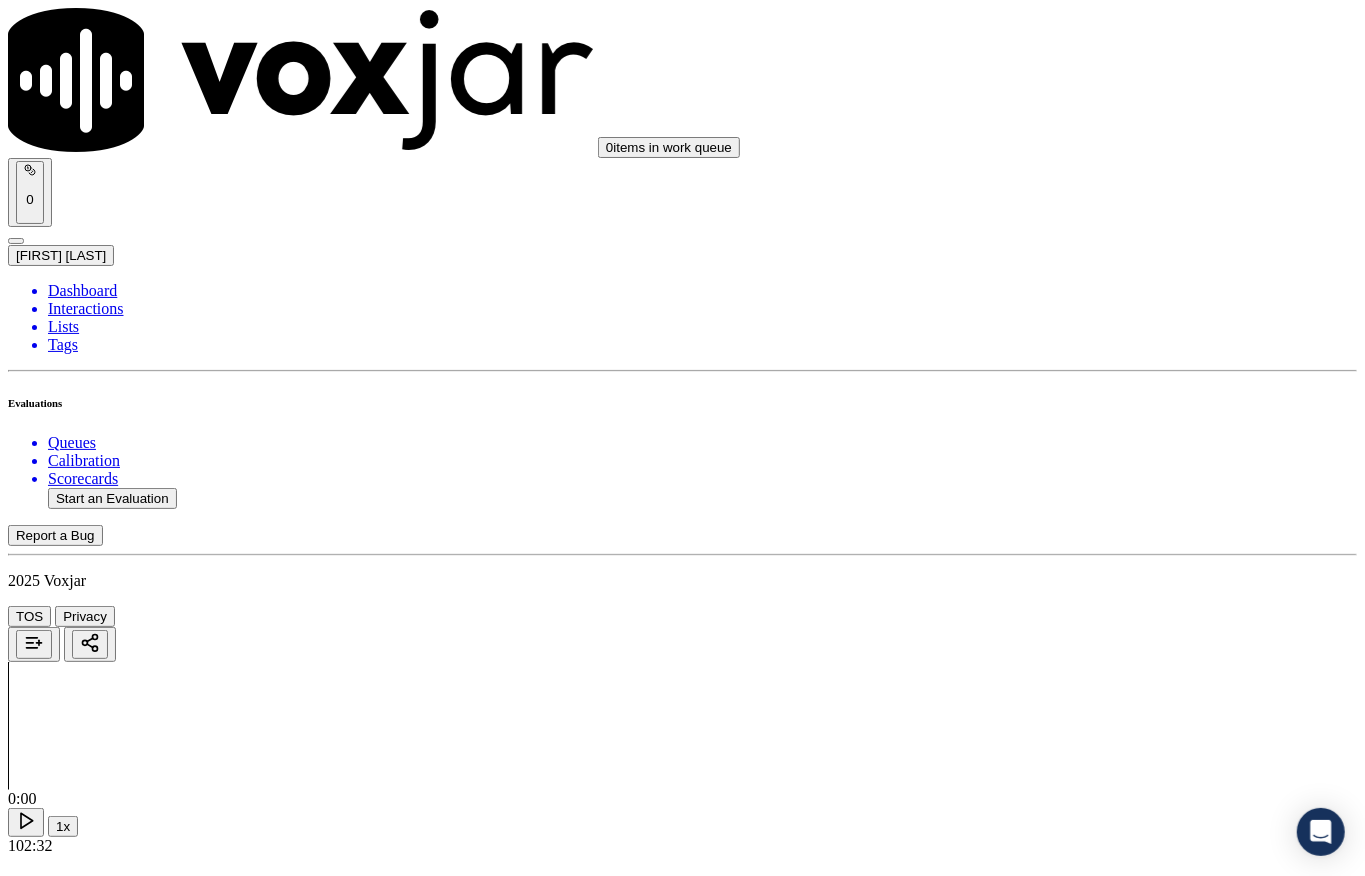 scroll, scrollTop: 4933, scrollLeft: 0, axis: vertical 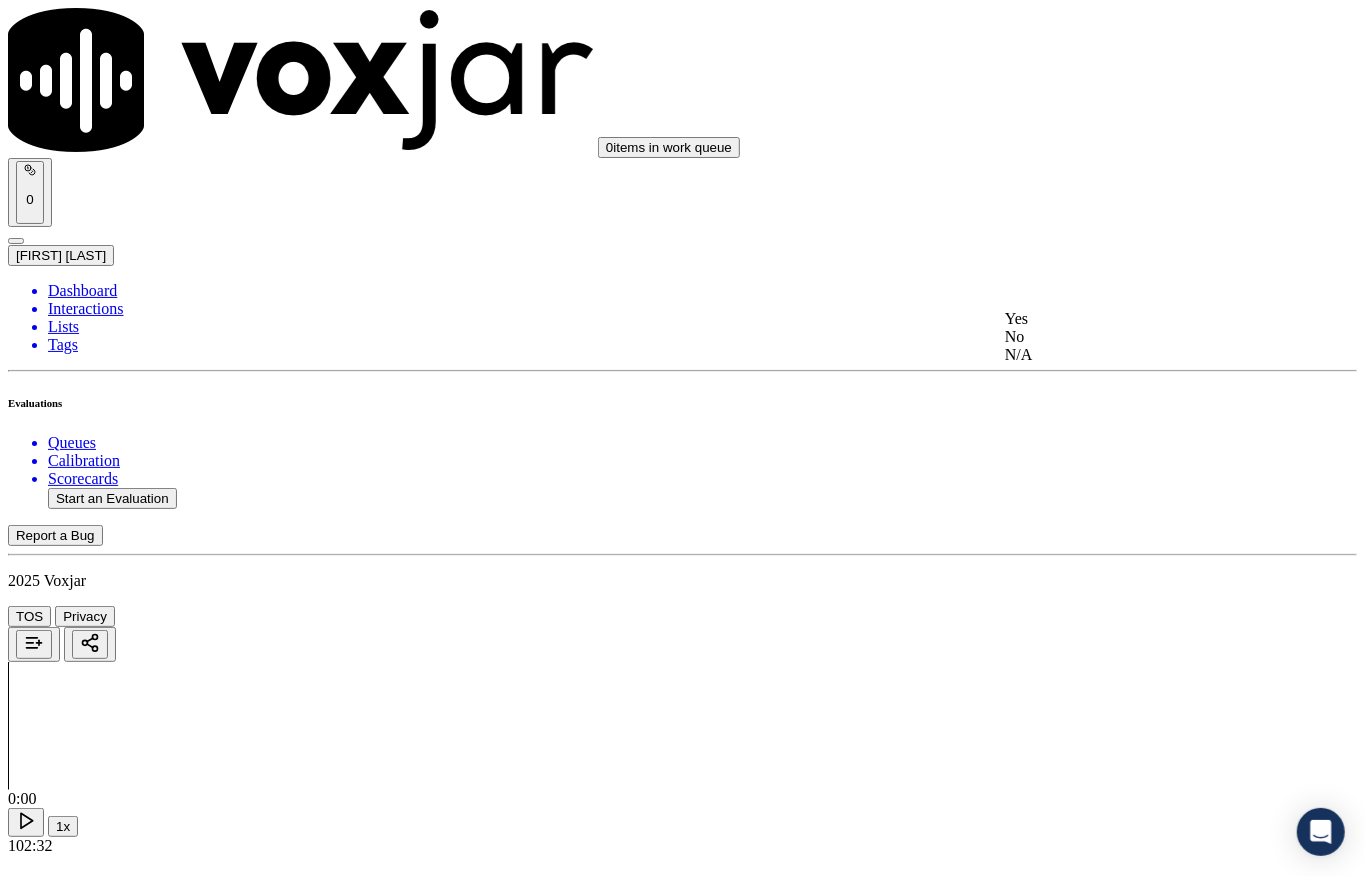 click on "Yes" at bounding box center (1126, 319) 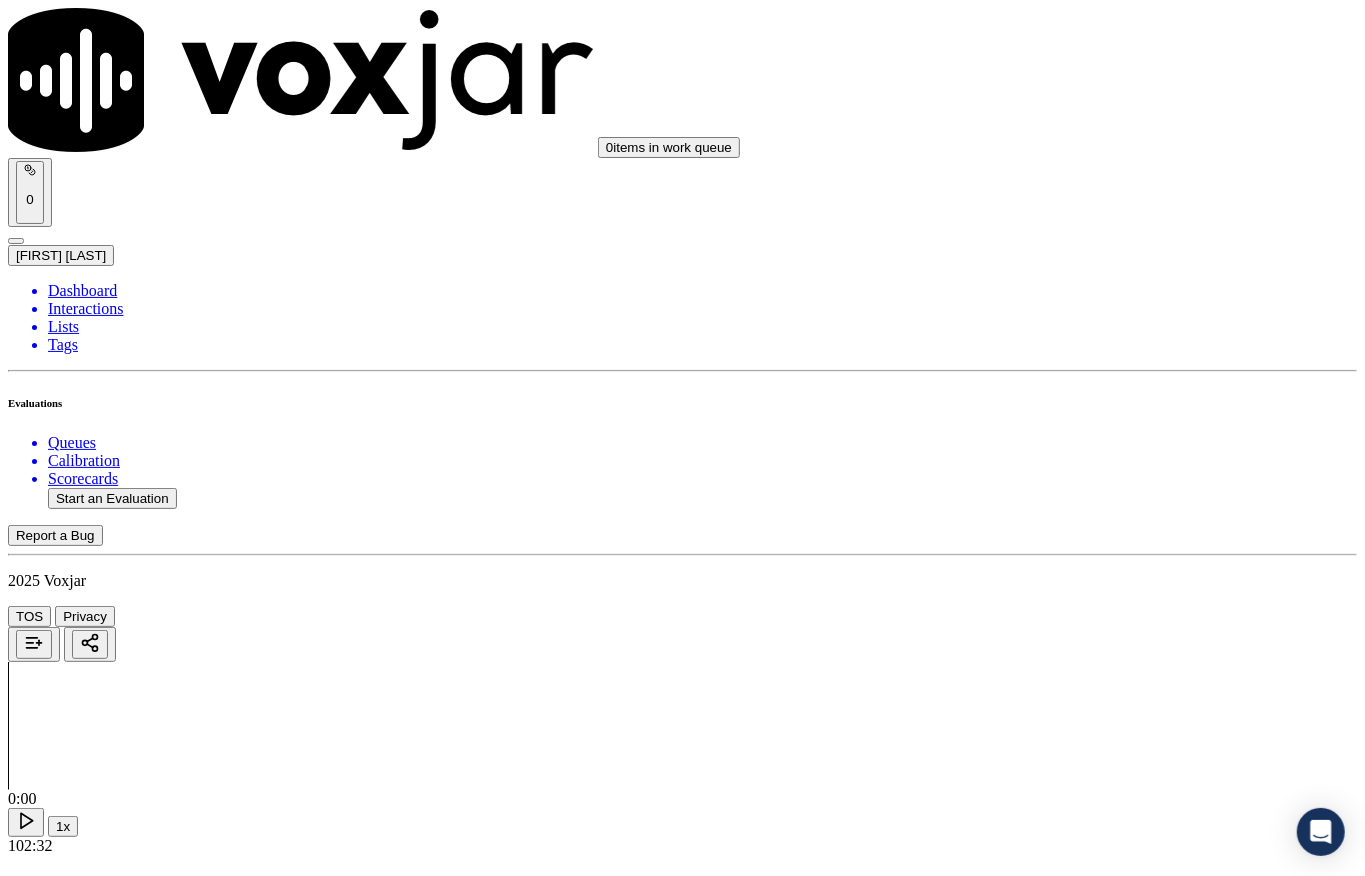 scroll, scrollTop: 5200, scrollLeft: 0, axis: vertical 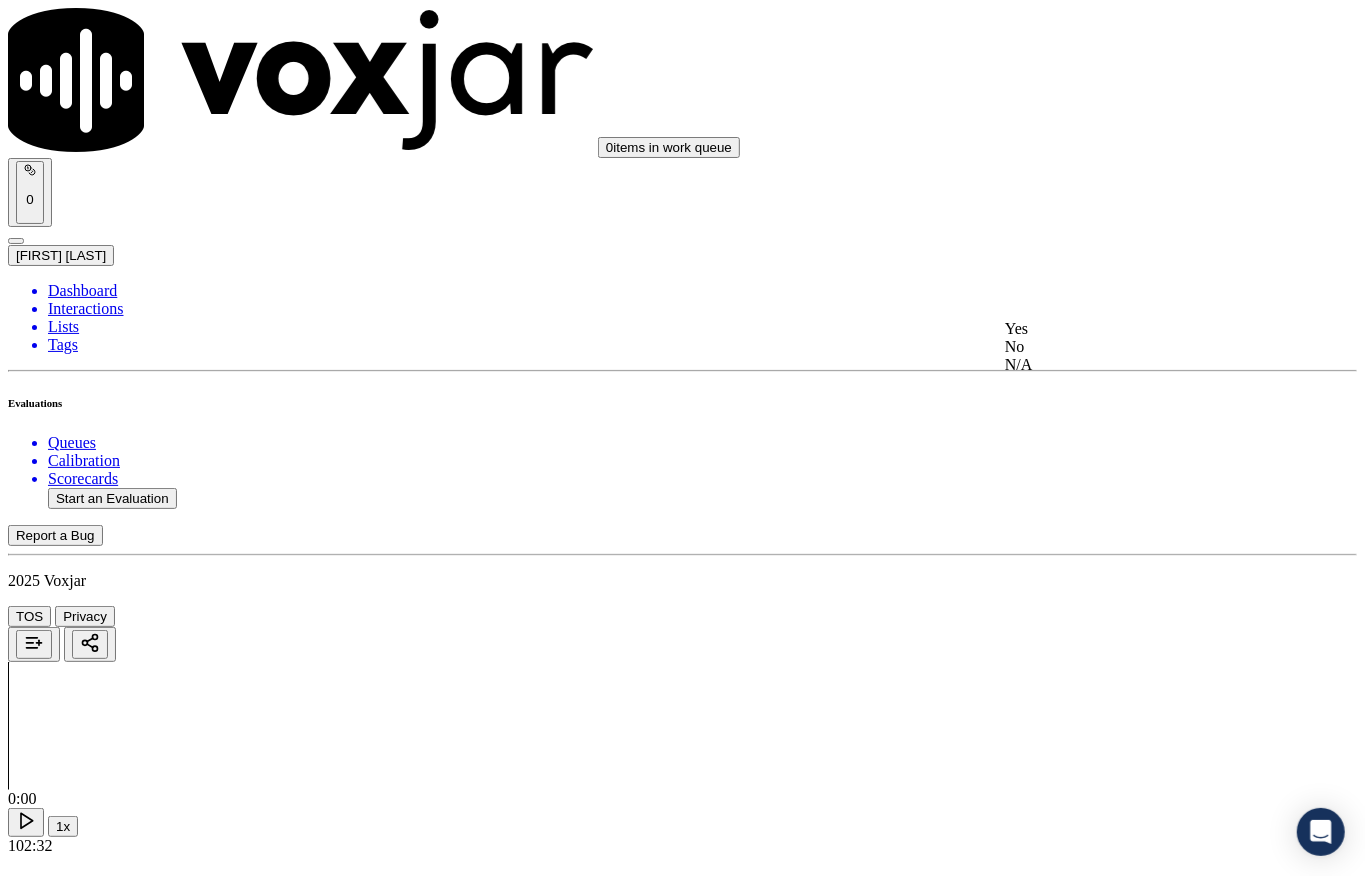 click on "No" 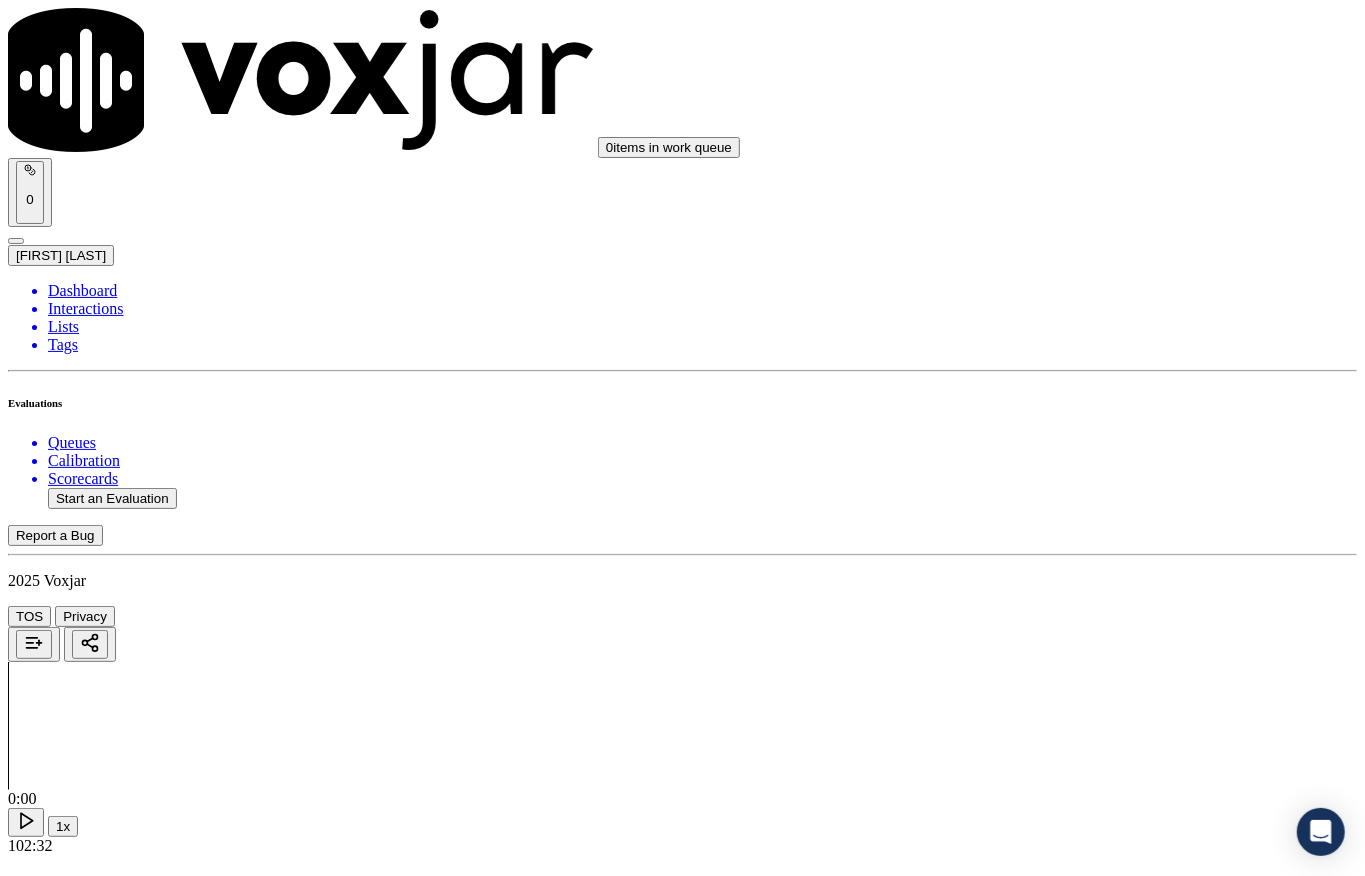 scroll, scrollTop: 5333, scrollLeft: 0, axis: vertical 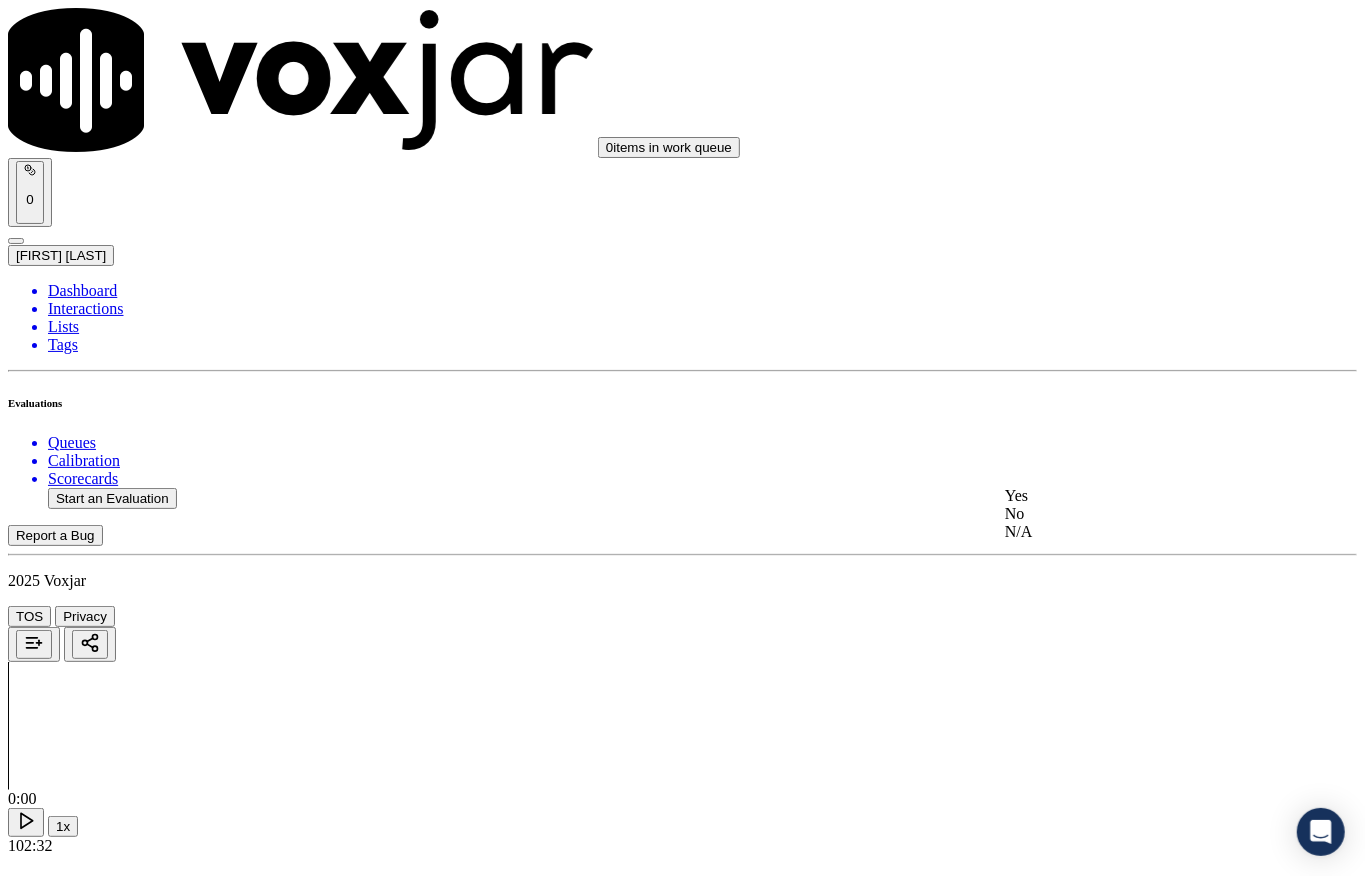 click on "No" 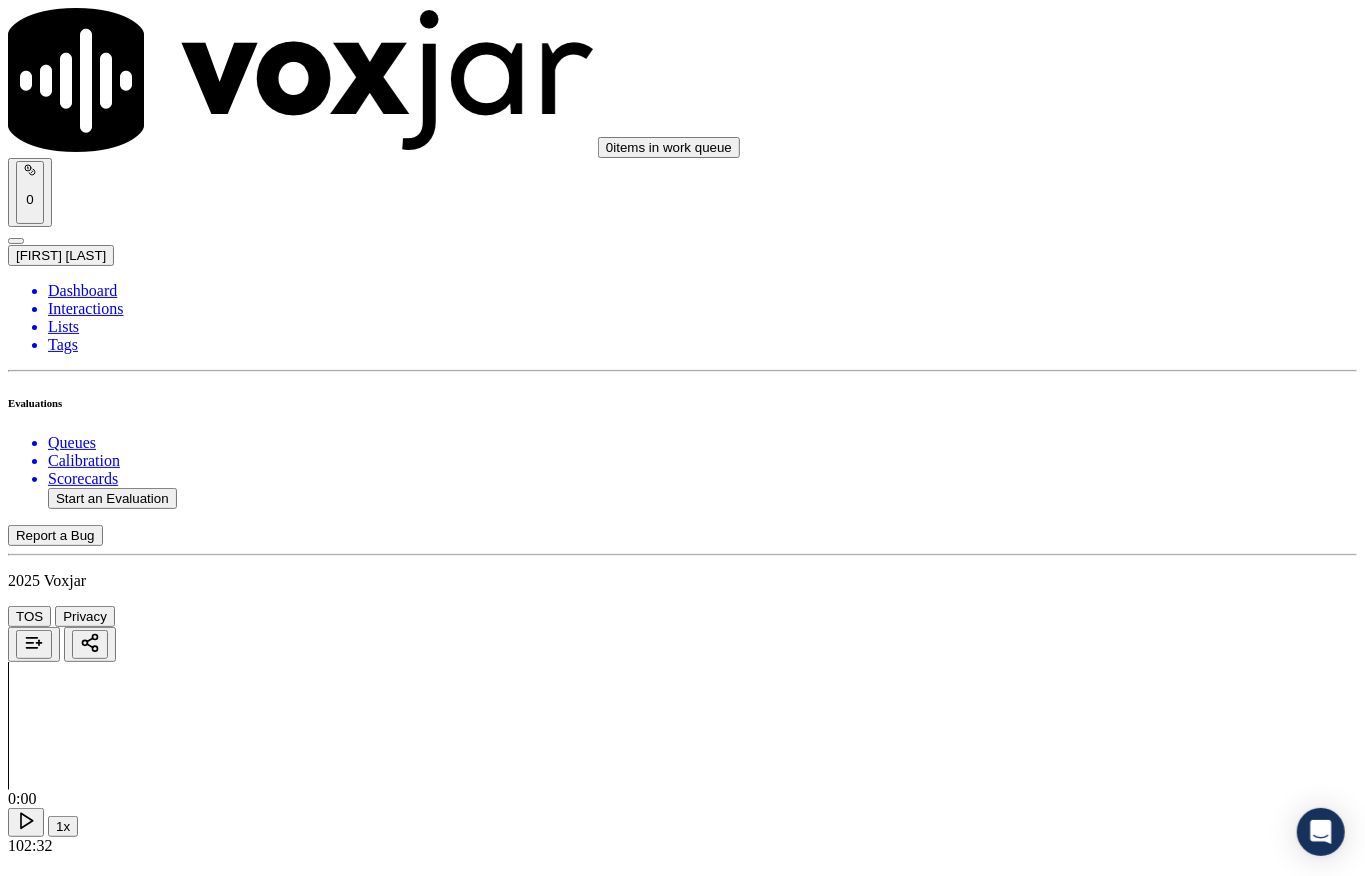 scroll, scrollTop: 5450, scrollLeft: 0, axis: vertical 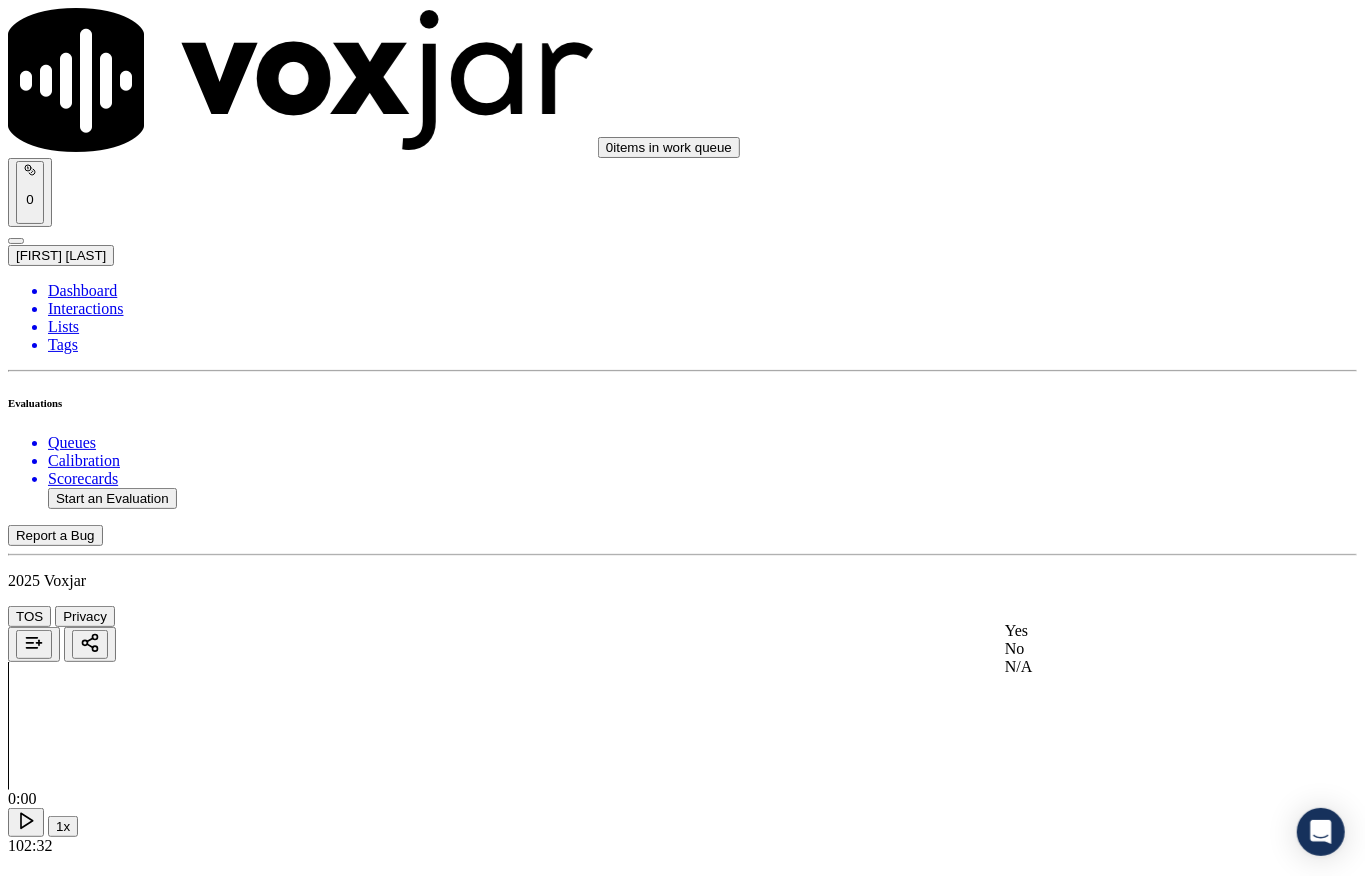 click on "N/A" 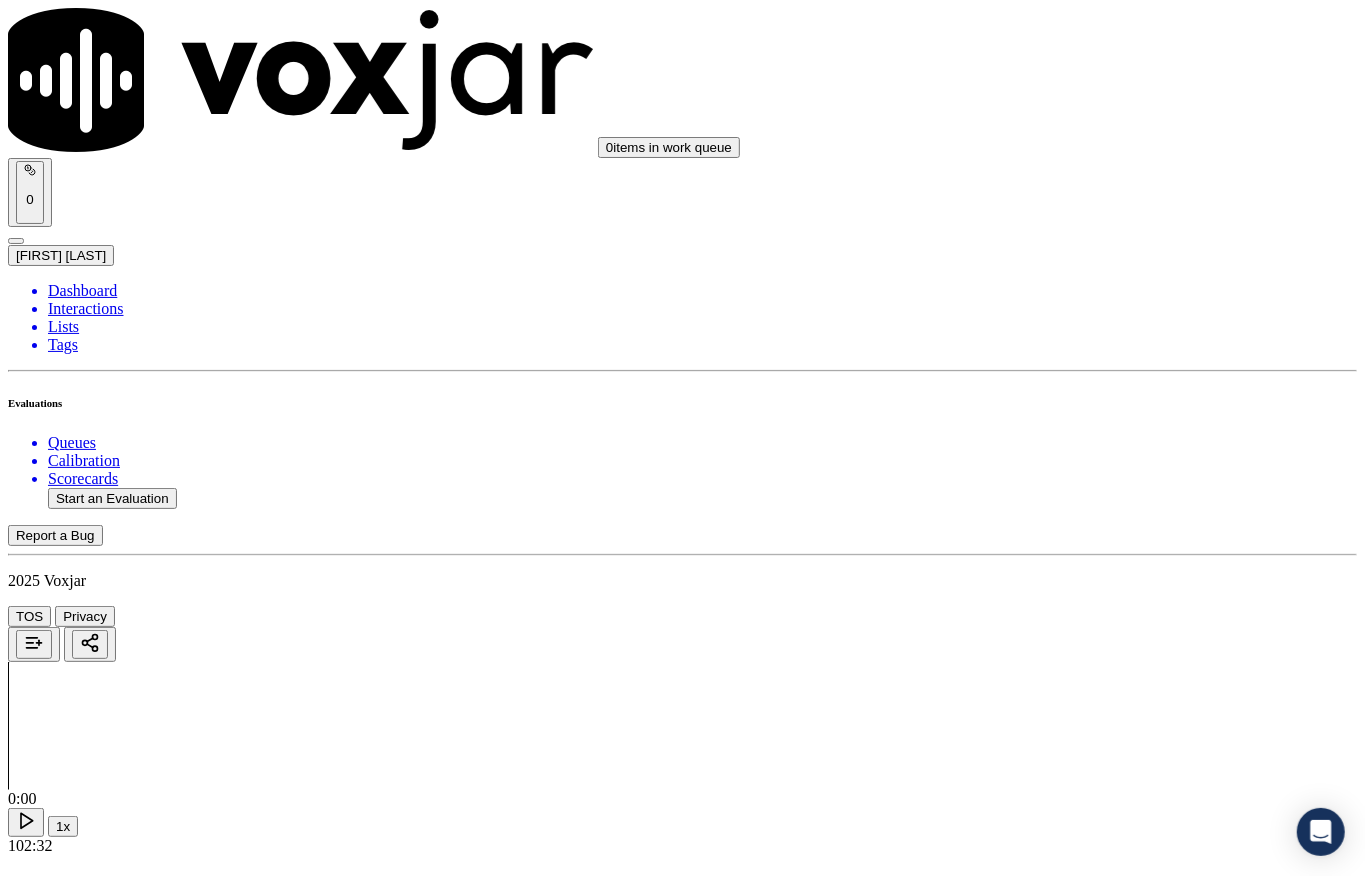 click on "Add Note" at bounding box center (52, 7349) 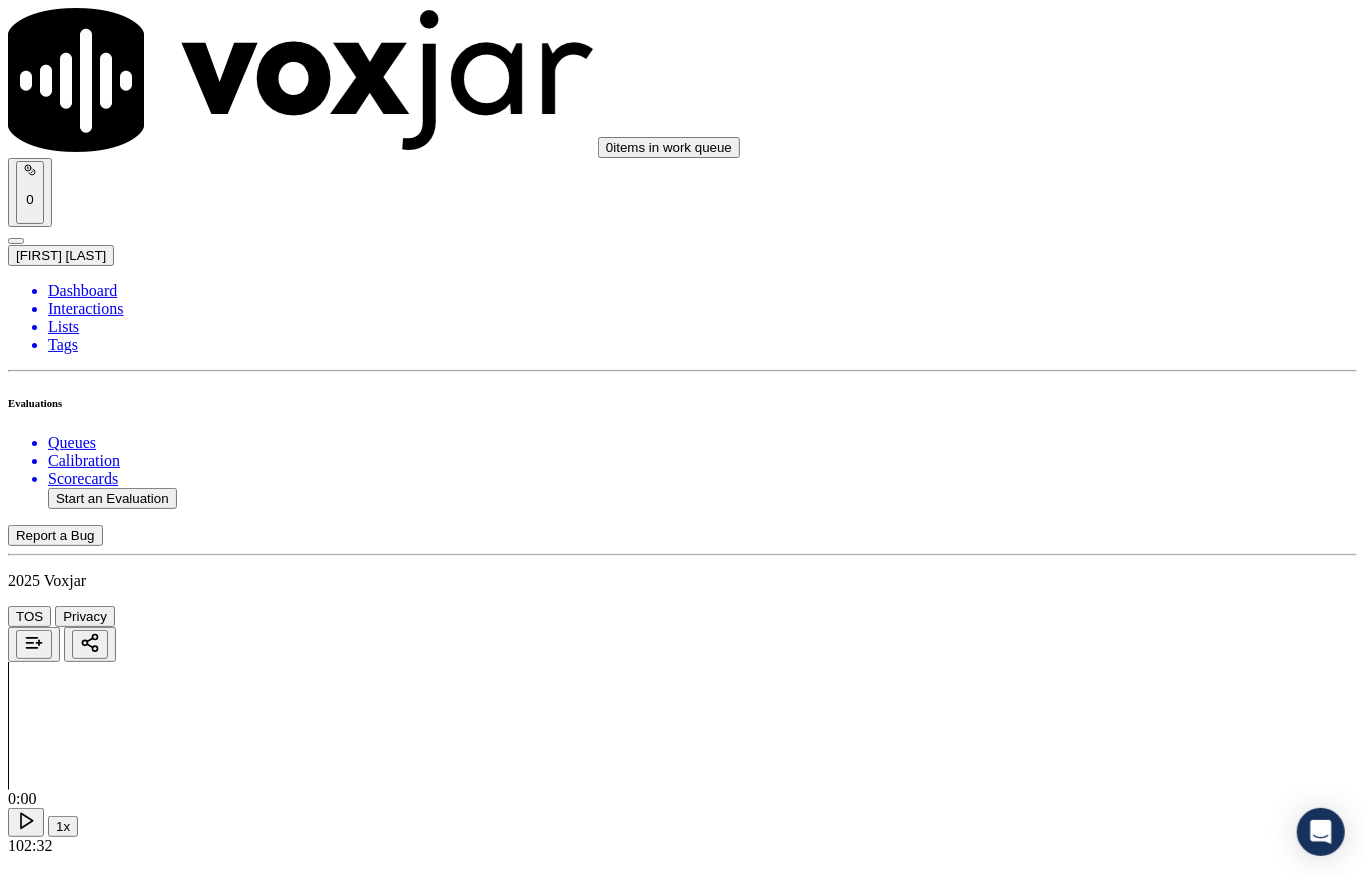 paste on "call id - [DATE]-[TIME] - During TPV verification, while the TPV agent was confirming the customer's name, the customer disconnected the call. The TPV agent shared the closing statement and declined the verification.
The agent reconnected with the customer, where the customer informed that “the list is too long” and requested a callback for tomorrow //" 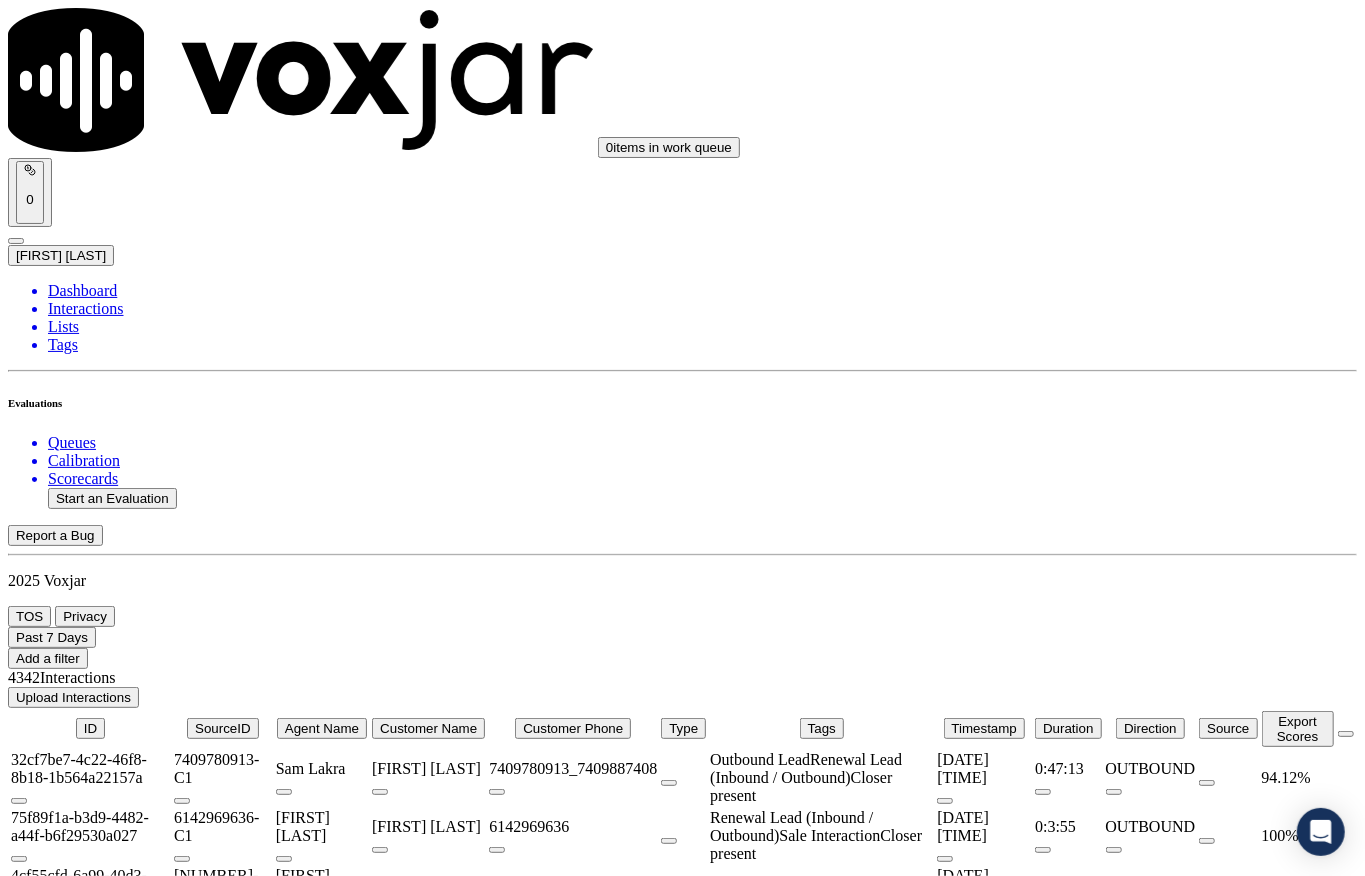click on "Dashboard" at bounding box center (702, 291) 